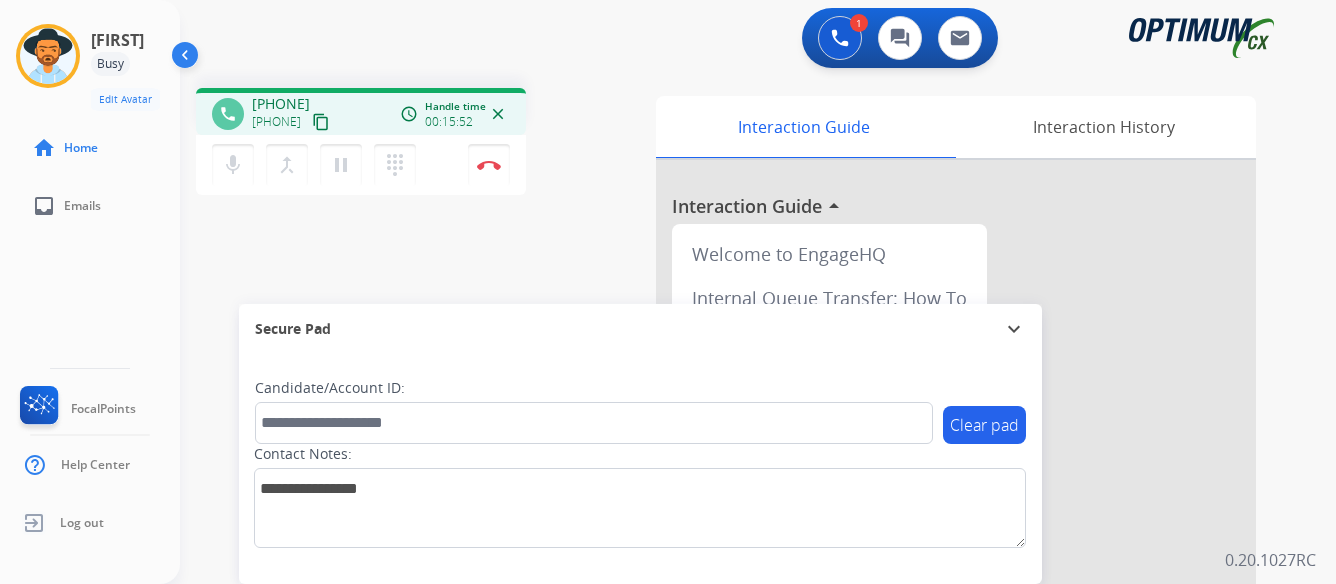 scroll, scrollTop: 0, scrollLeft: 0, axis: both 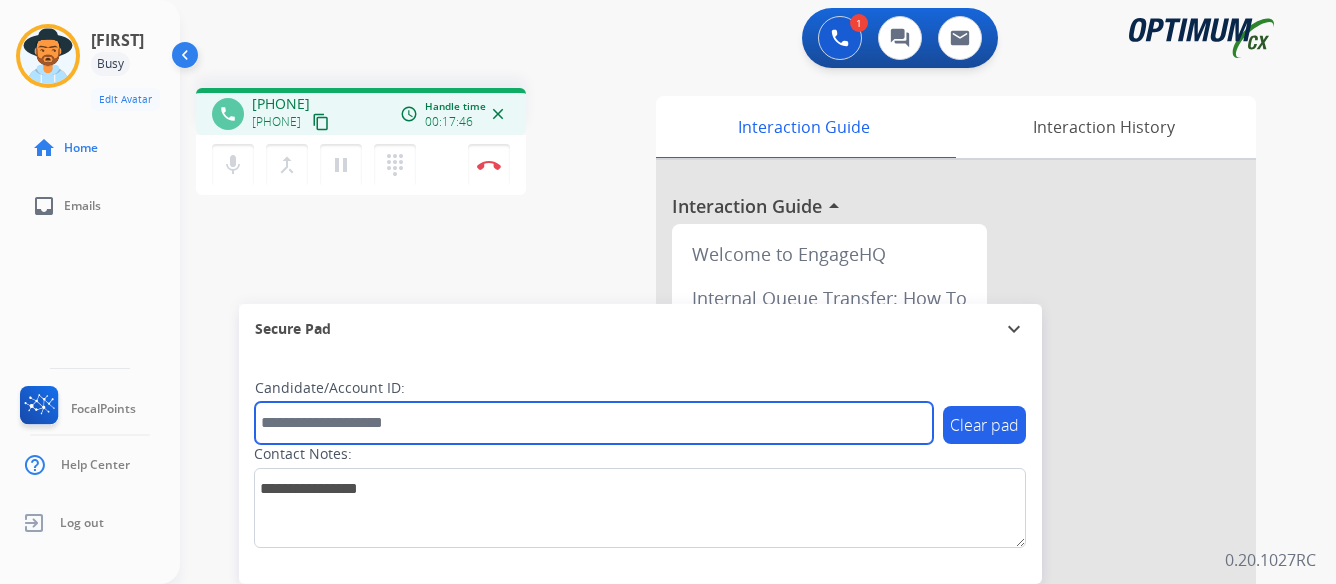 paste on "*******" 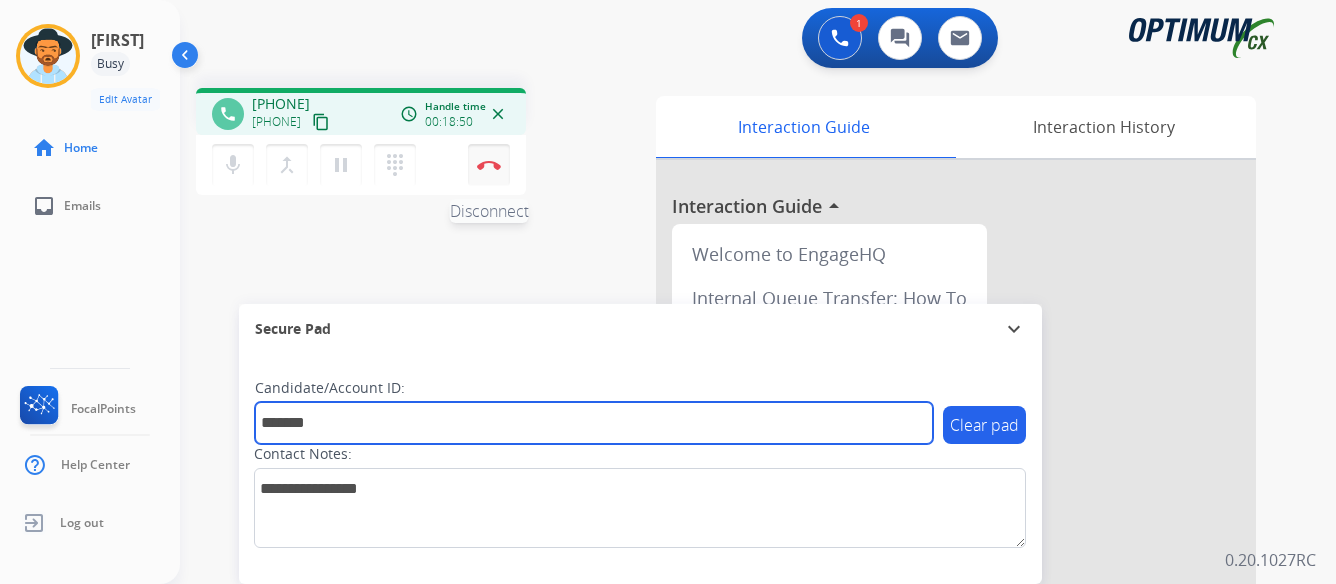 type on "*******" 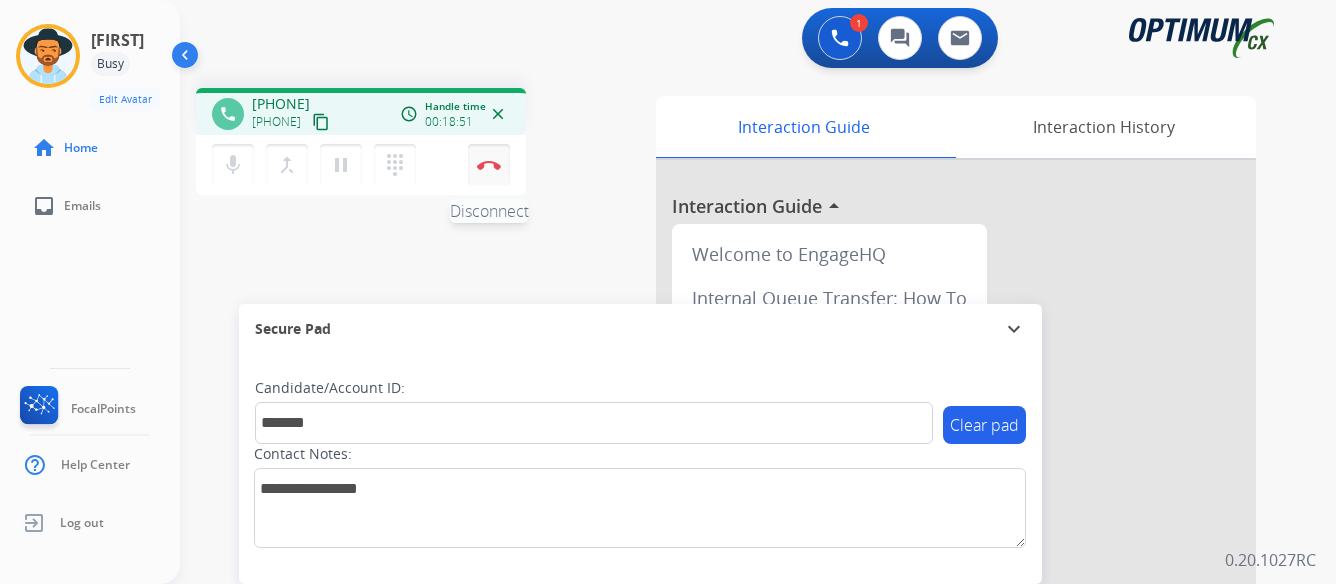 click at bounding box center (489, 165) 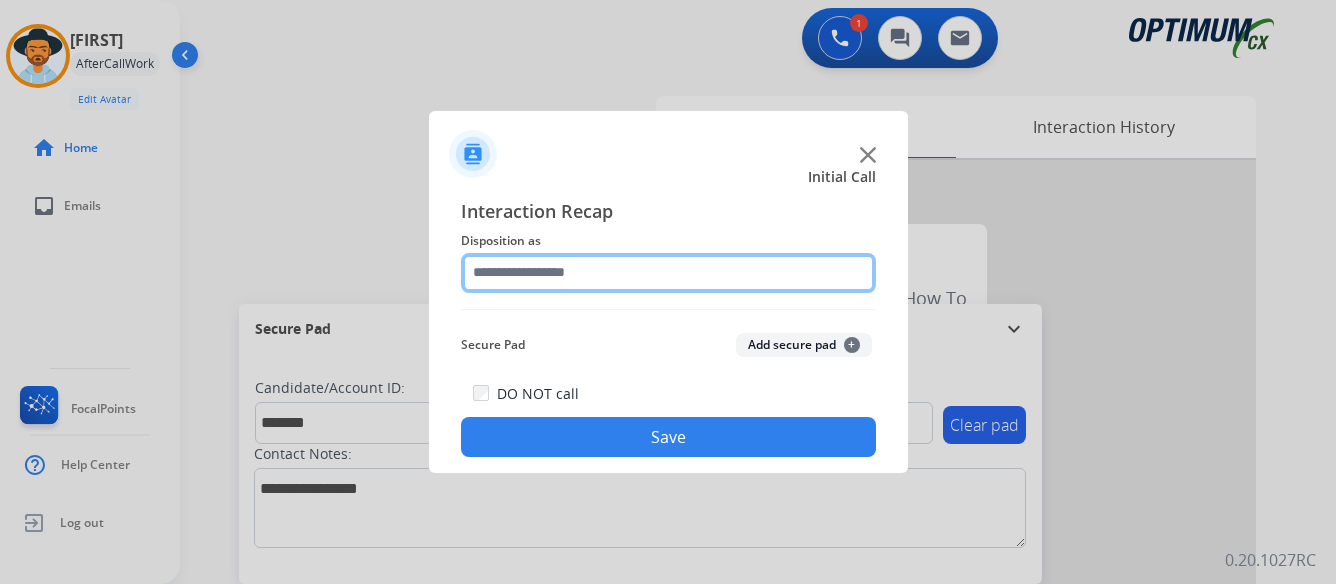 click 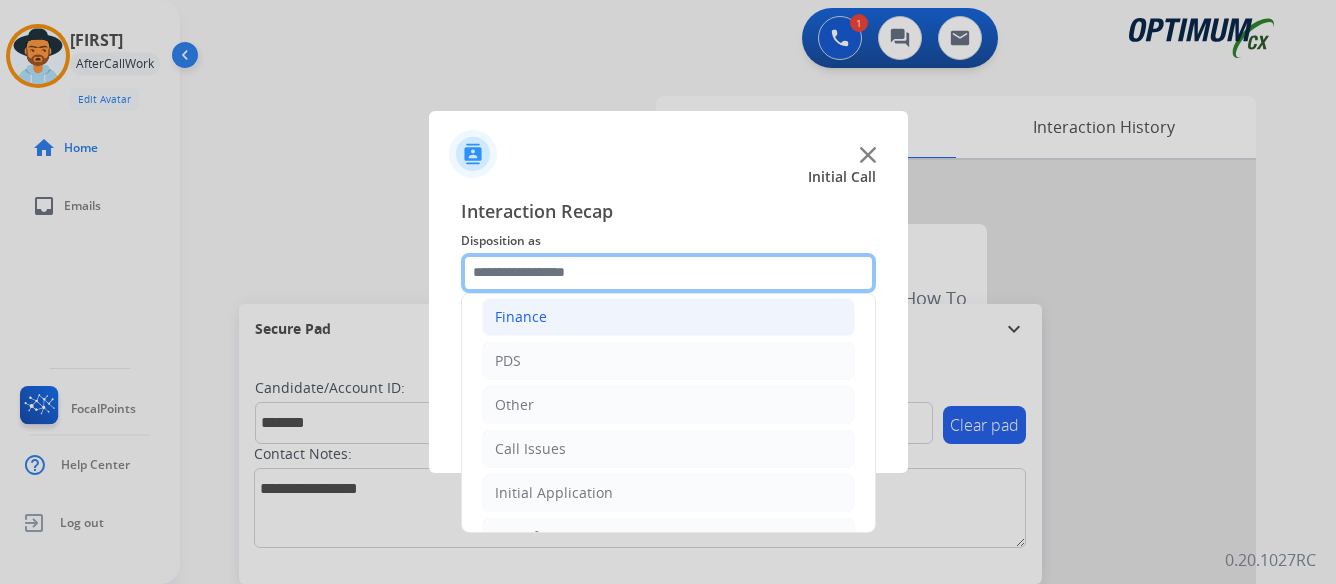 scroll, scrollTop: 136, scrollLeft: 0, axis: vertical 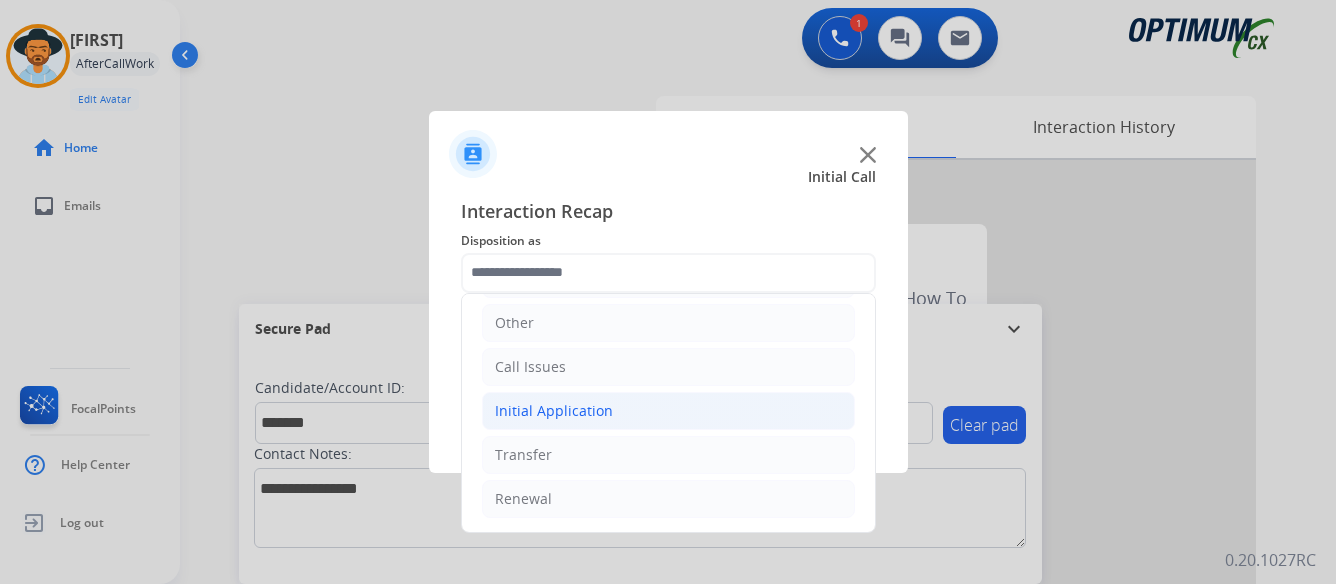 click on "Initial Application" 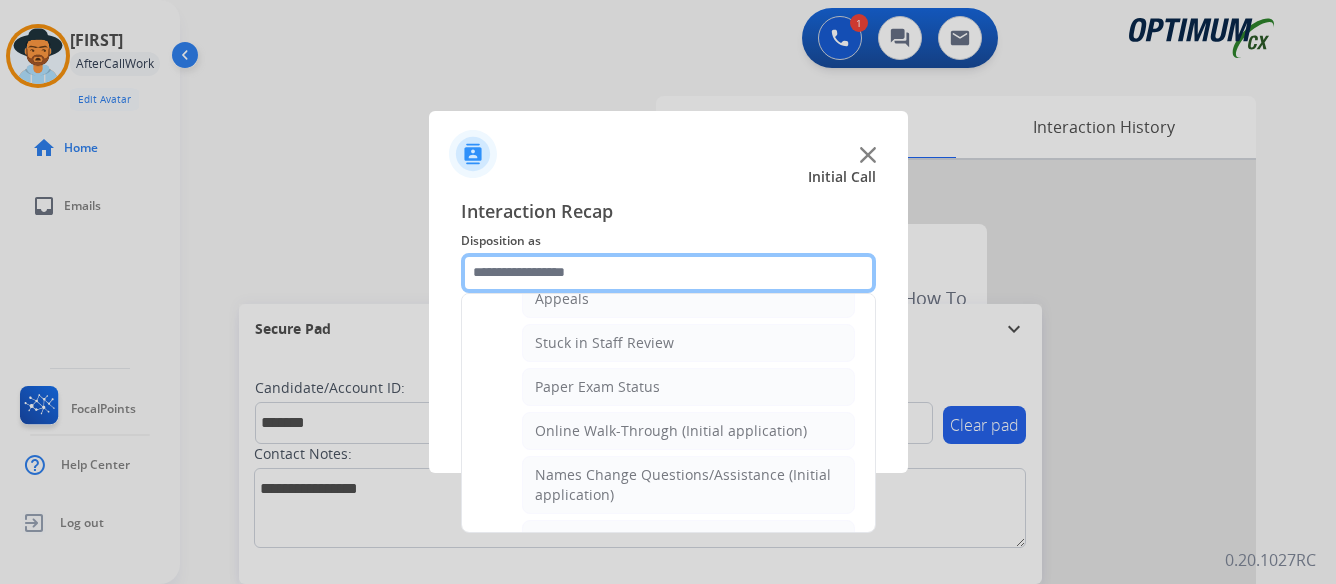 scroll, scrollTop: 436, scrollLeft: 0, axis: vertical 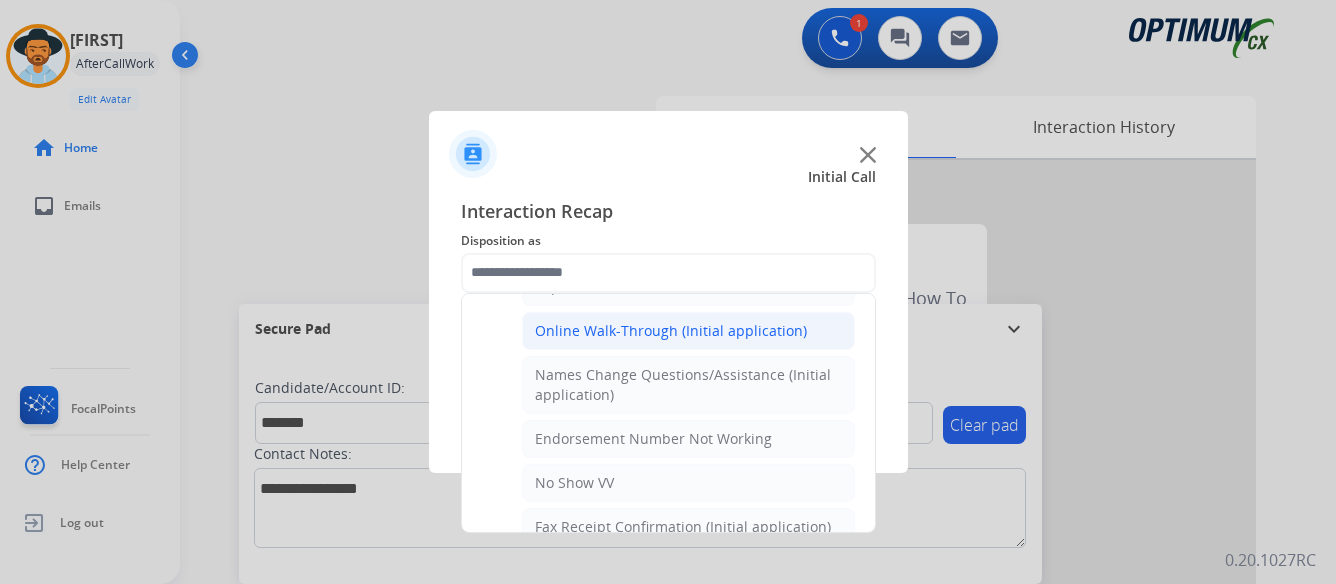 click on "Online Walk-Through (Initial application)" 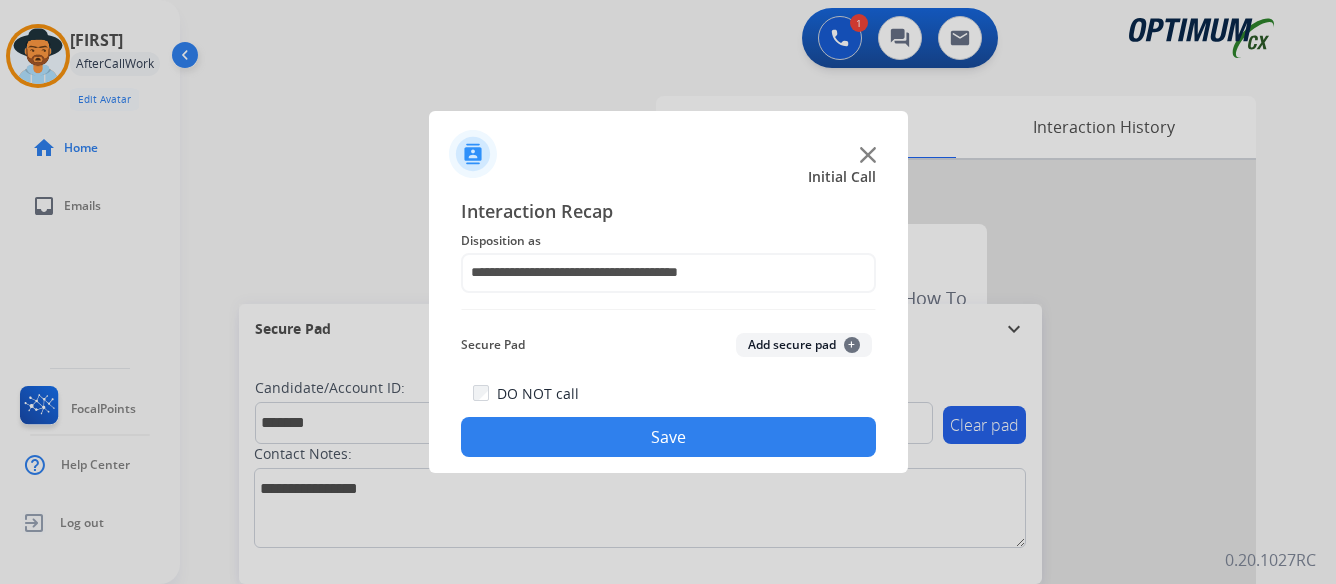 click on "Save" 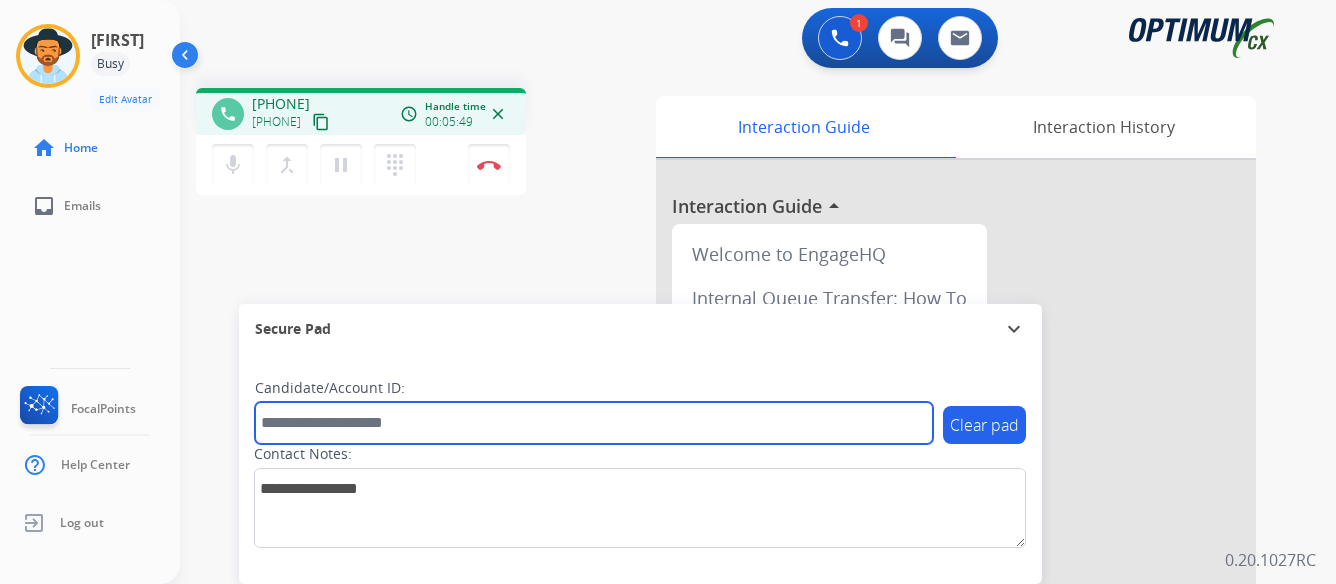 paste on "*******" 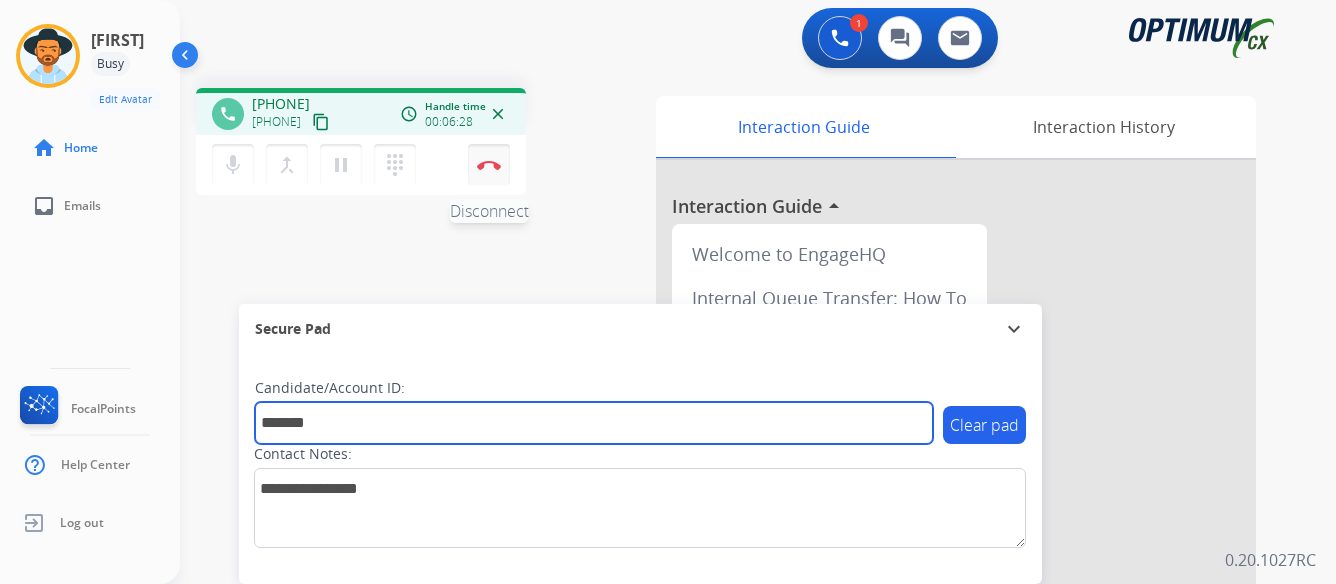 type on "*******" 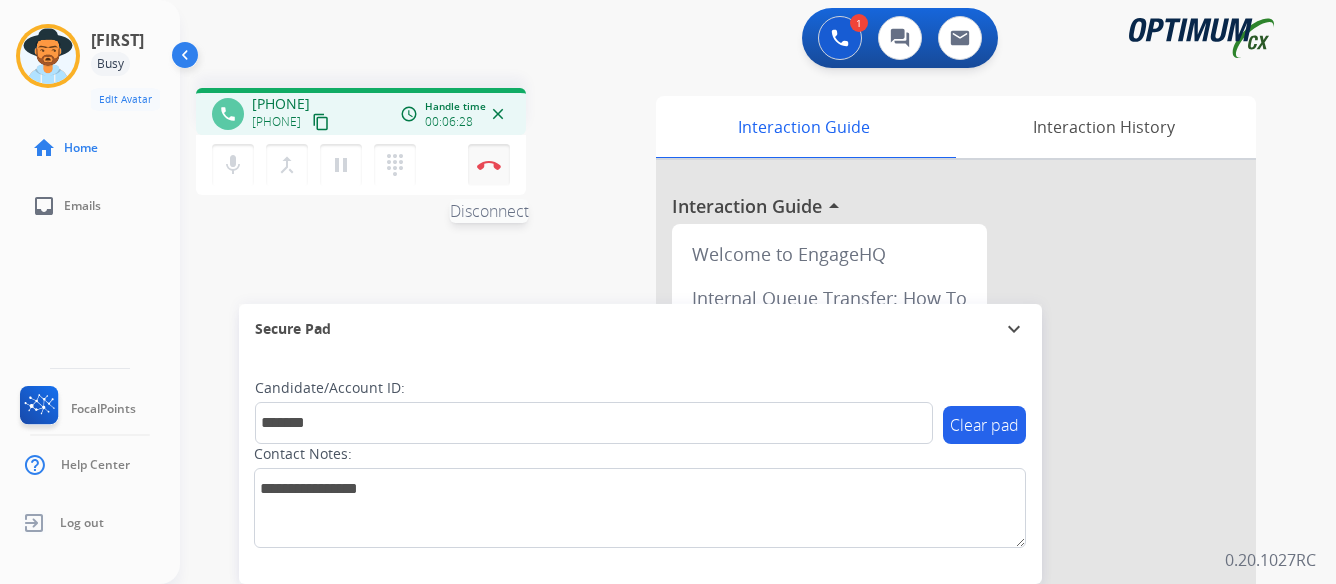 click at bounding box center [489, 165] 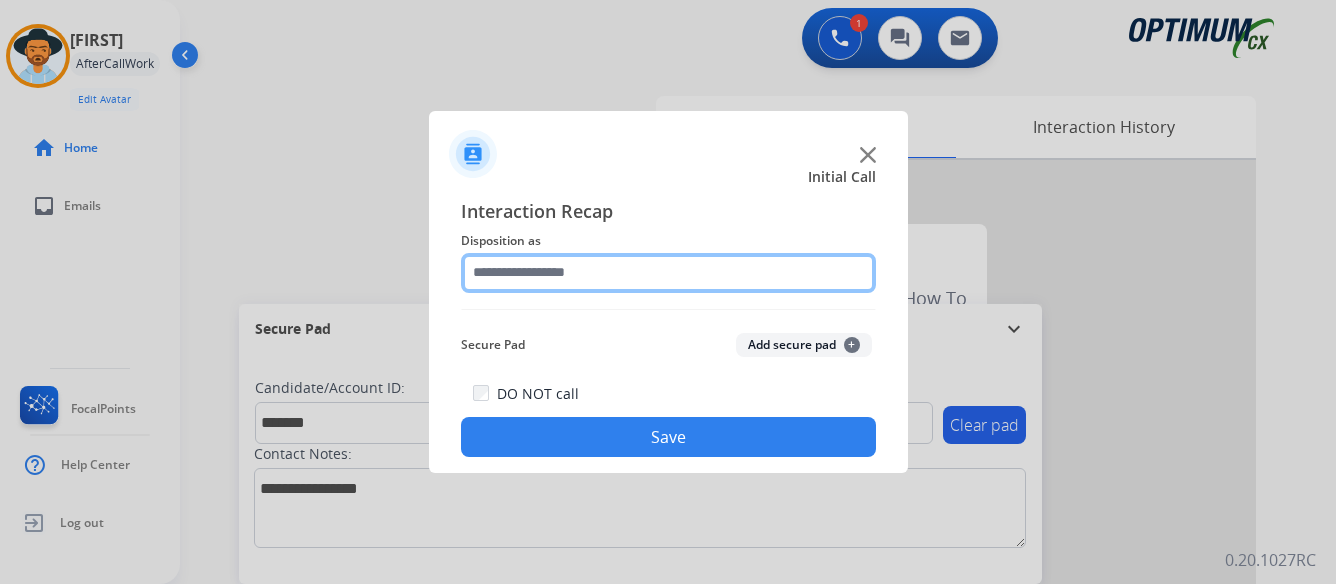 click 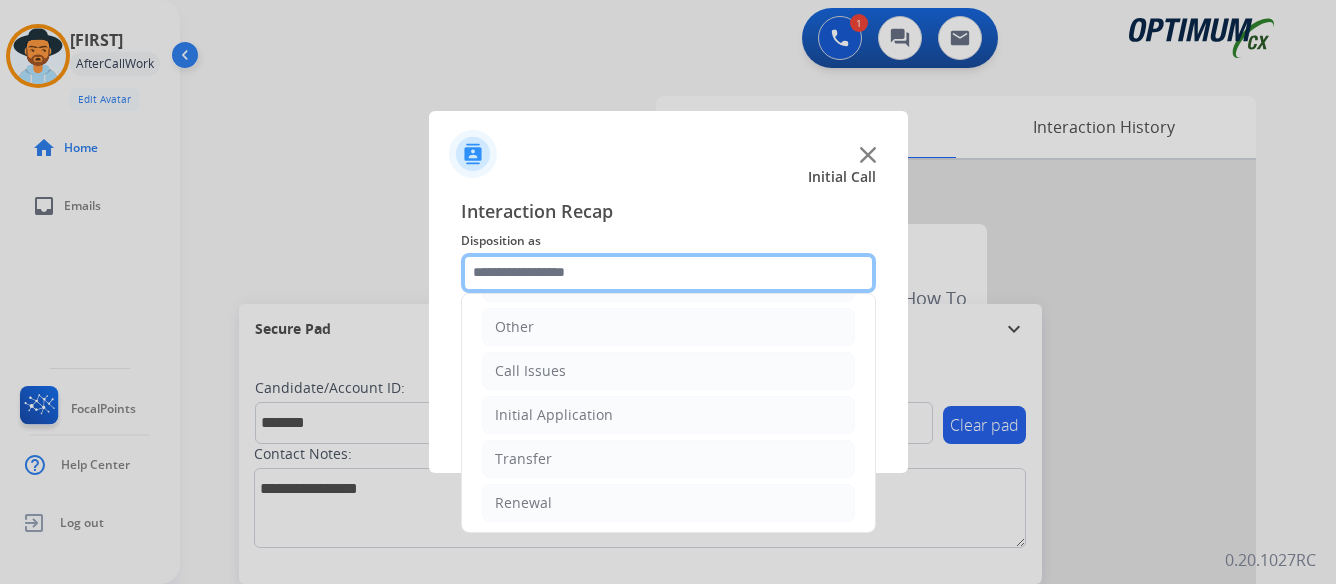 scroll, scrollTop: 136, scrollLeft: 0, axis: vertical 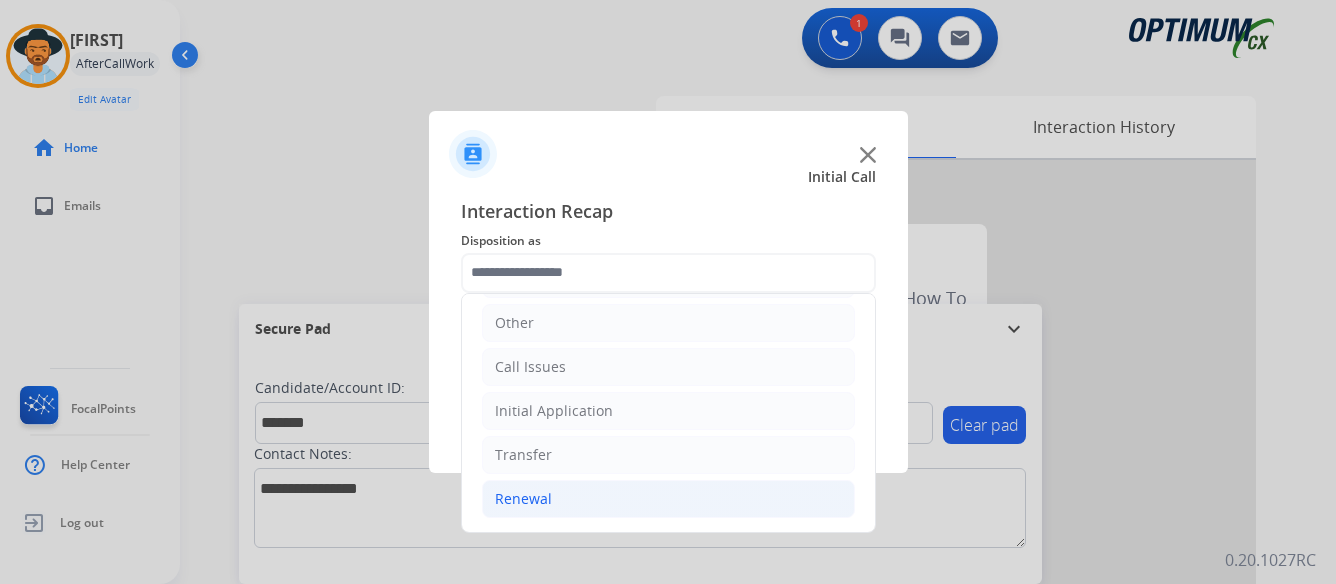 click on "Renewal" 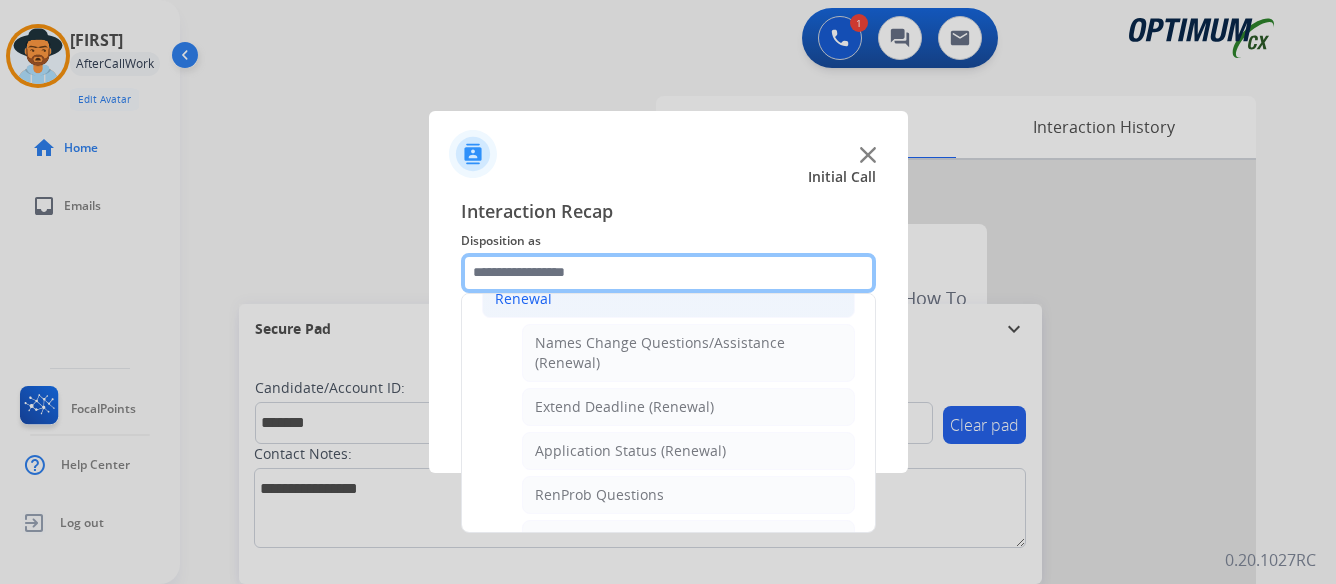 scroll, scrollTop: 436, scrollLeft: 0, axis: vertical 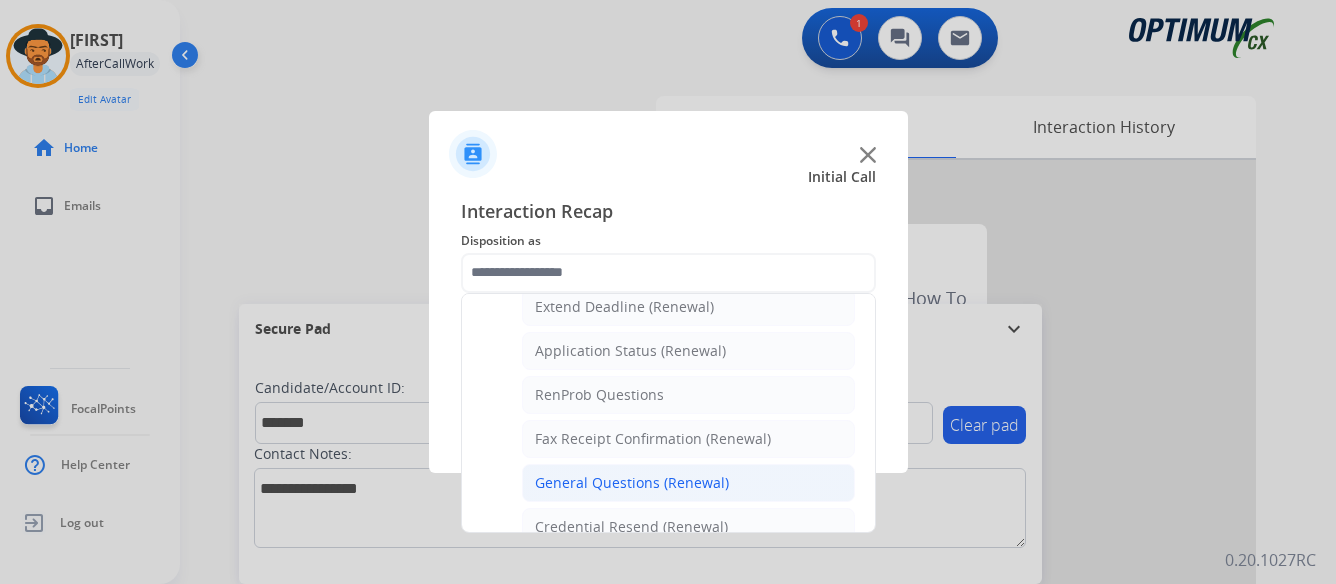 click on "General Questions (Renewal)" 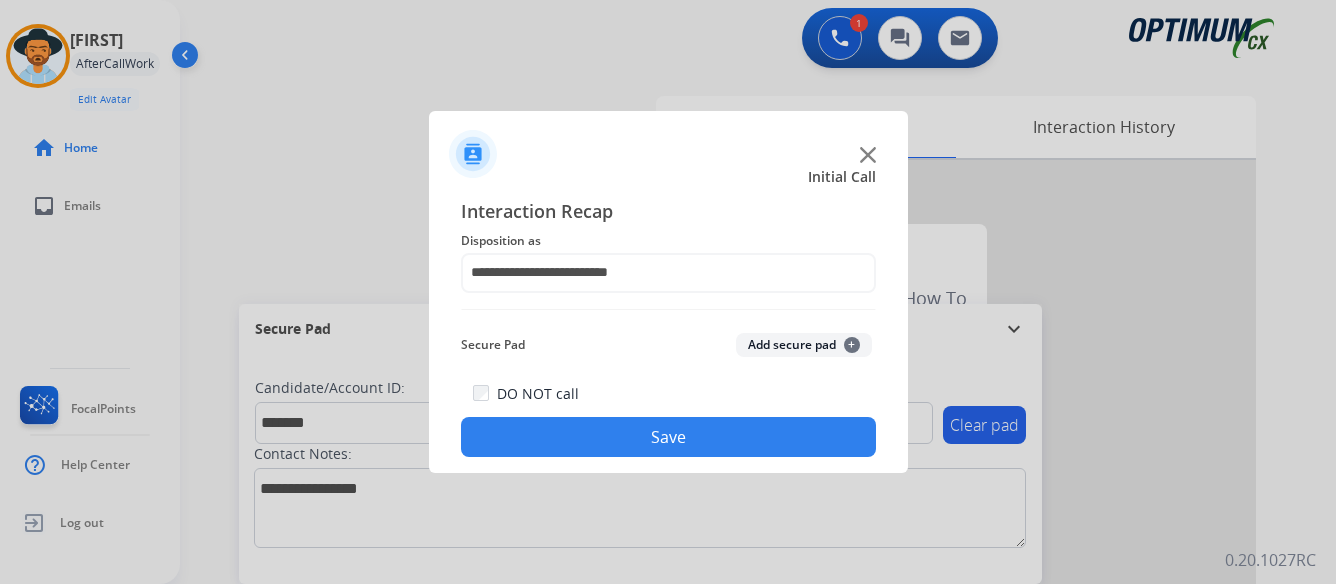 click on "Save" 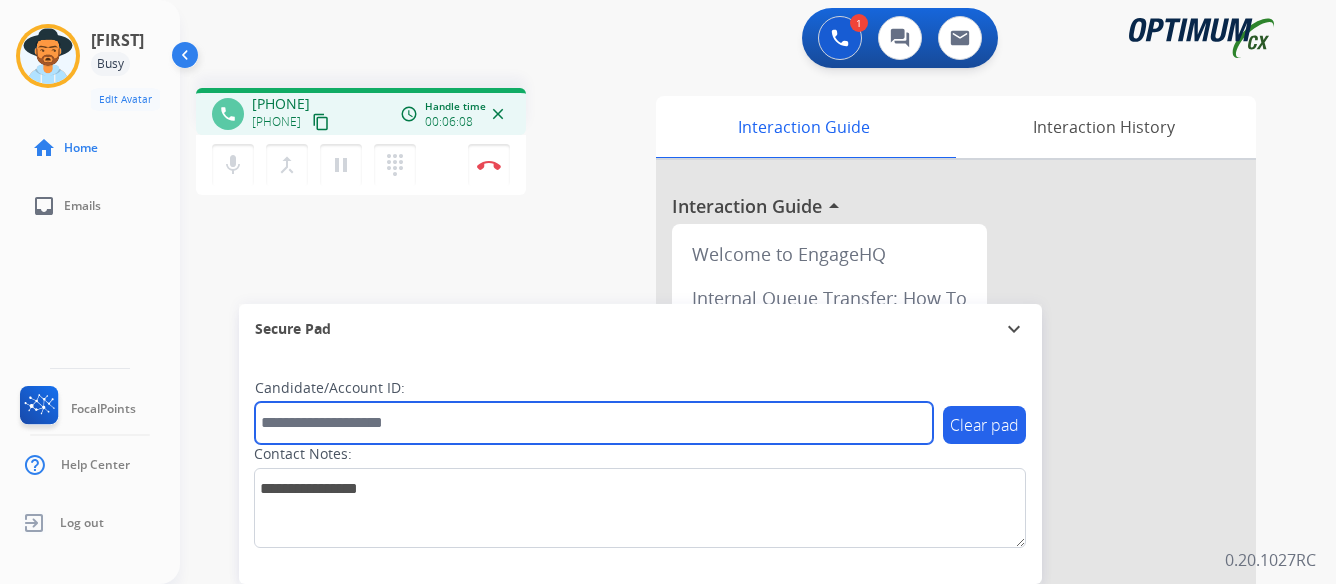 paste on "*******" 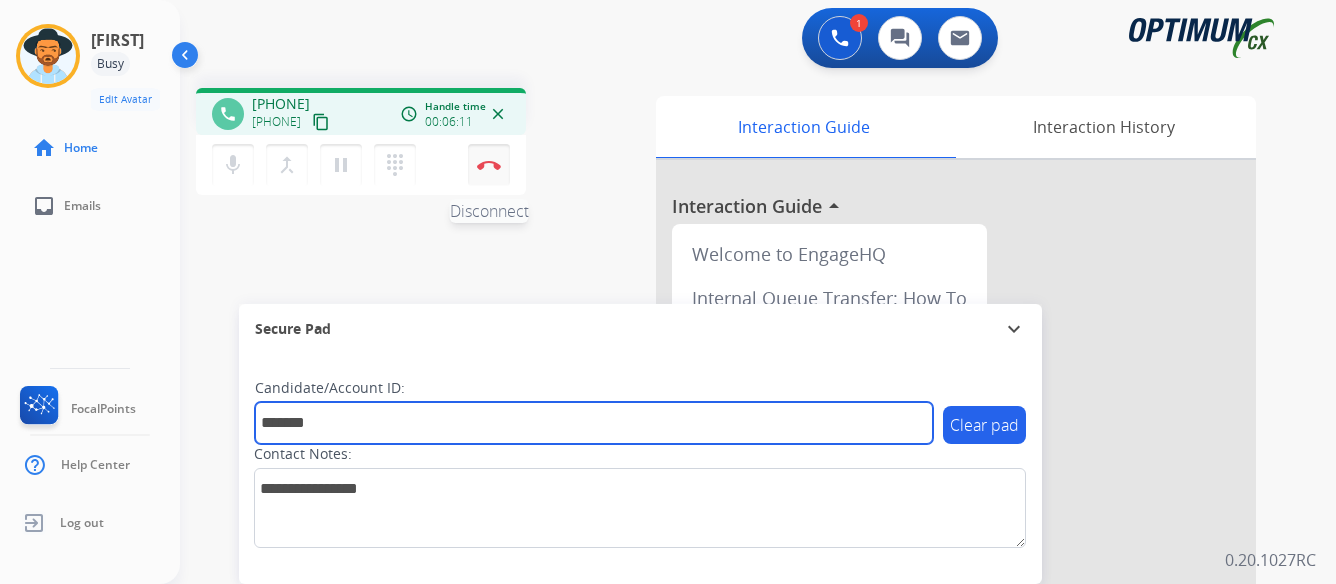 type on "*******" 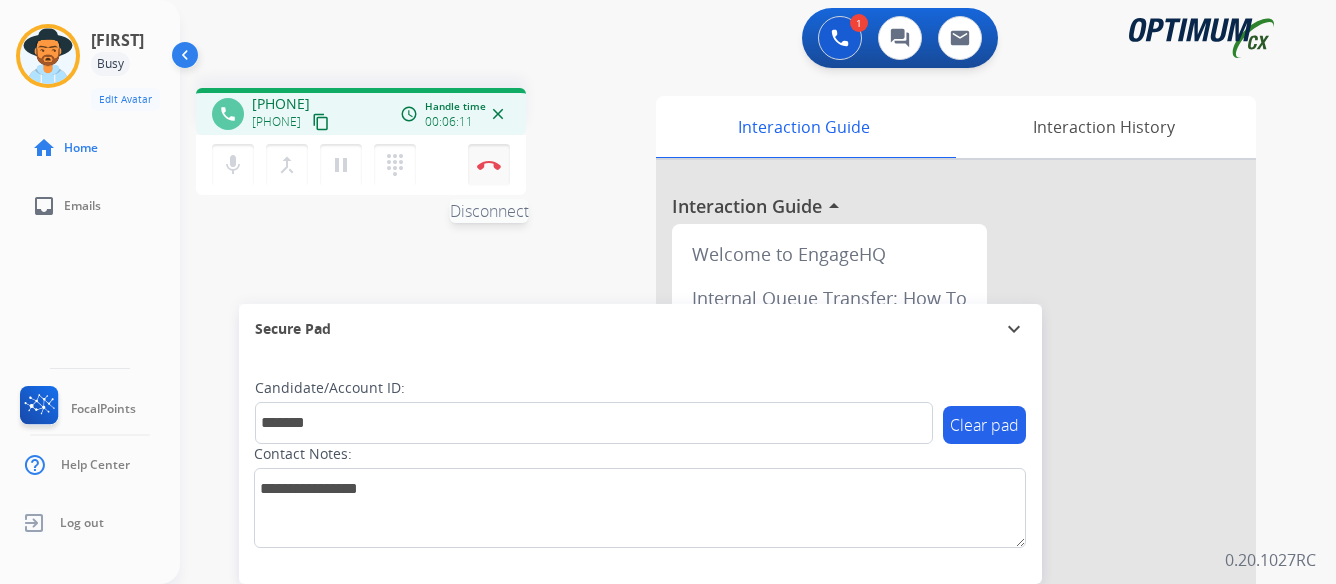 click at bounding box center [489, 165] 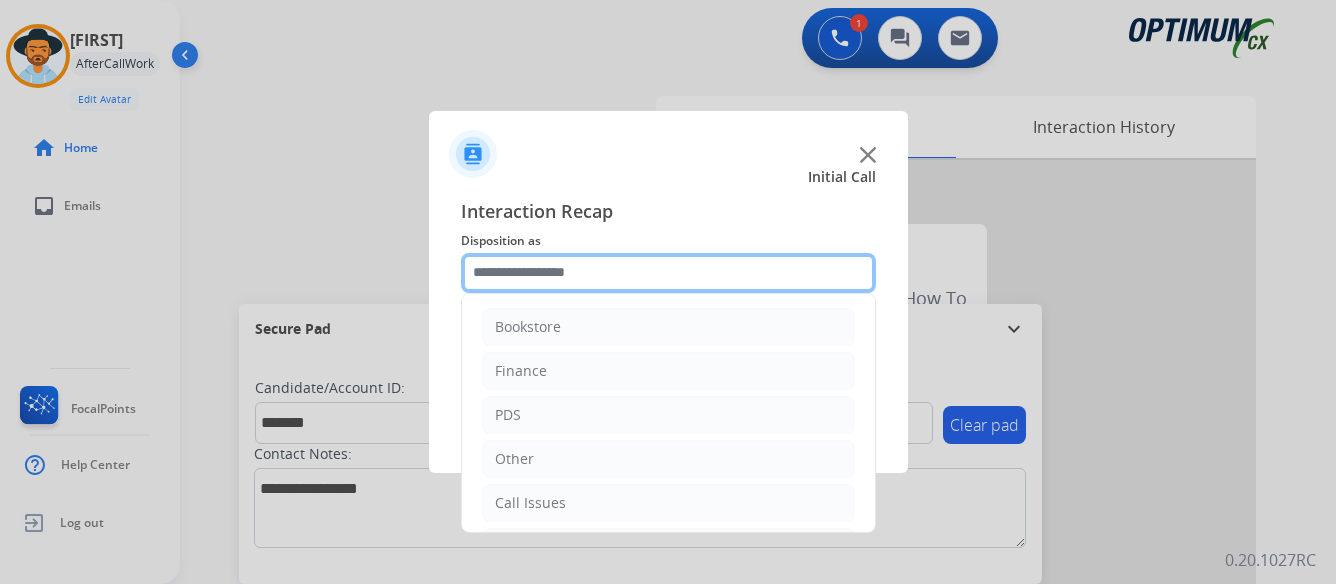 click 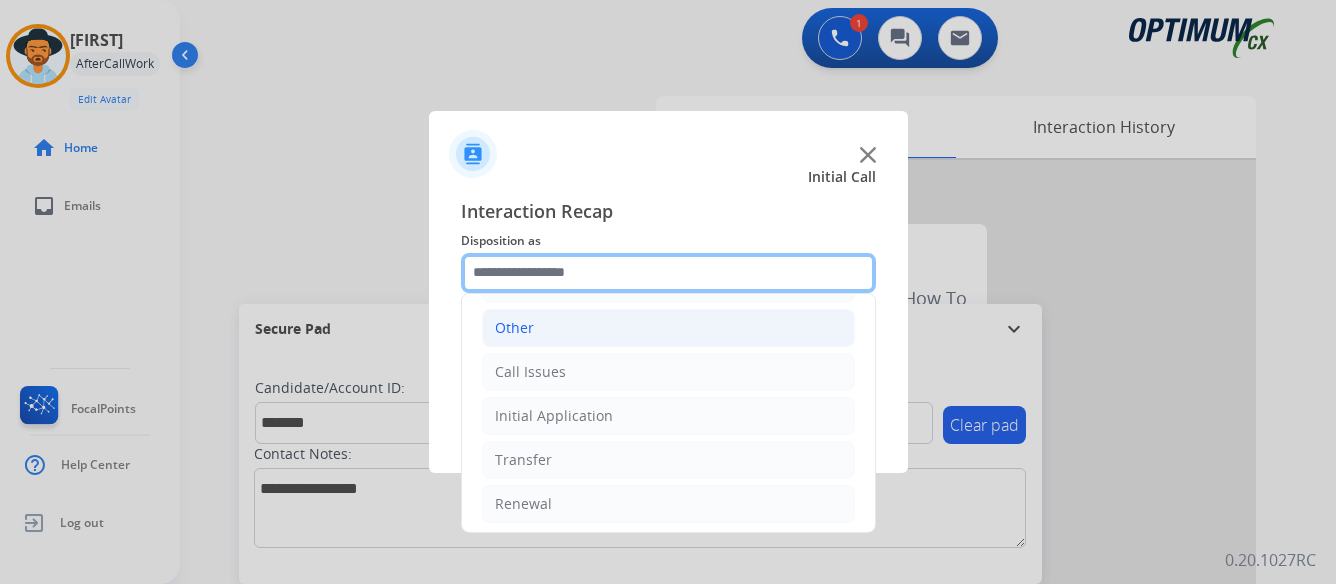 scroll, scrollTop: 136, scrollLeft: 0, axis: vertical 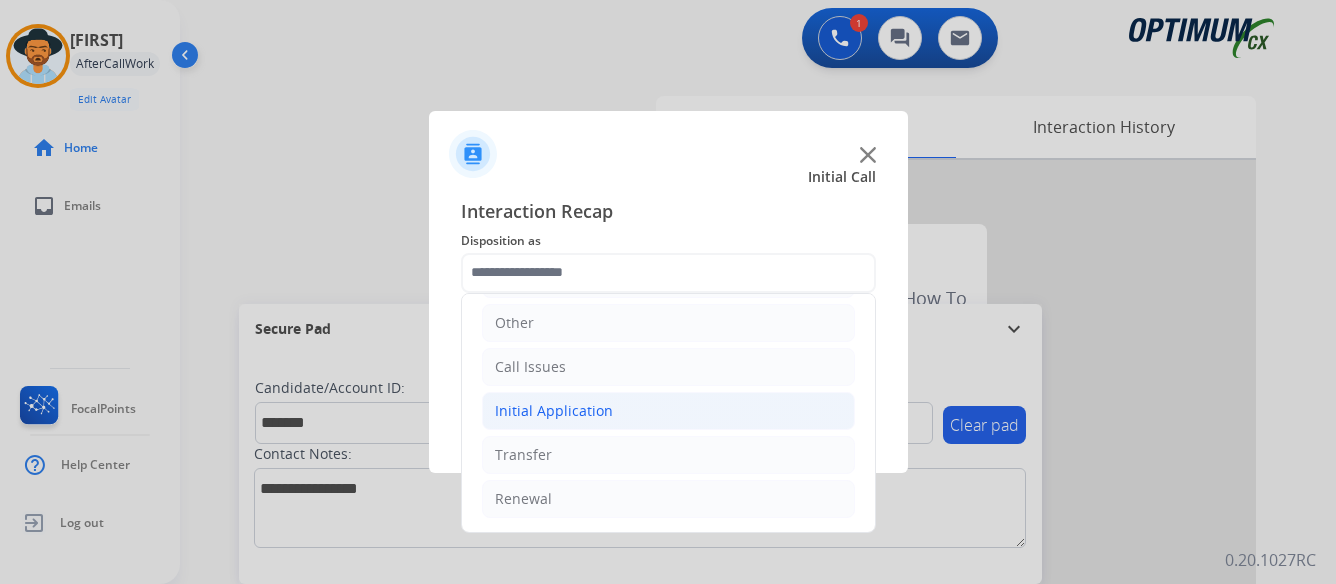 click on "Initial Application" 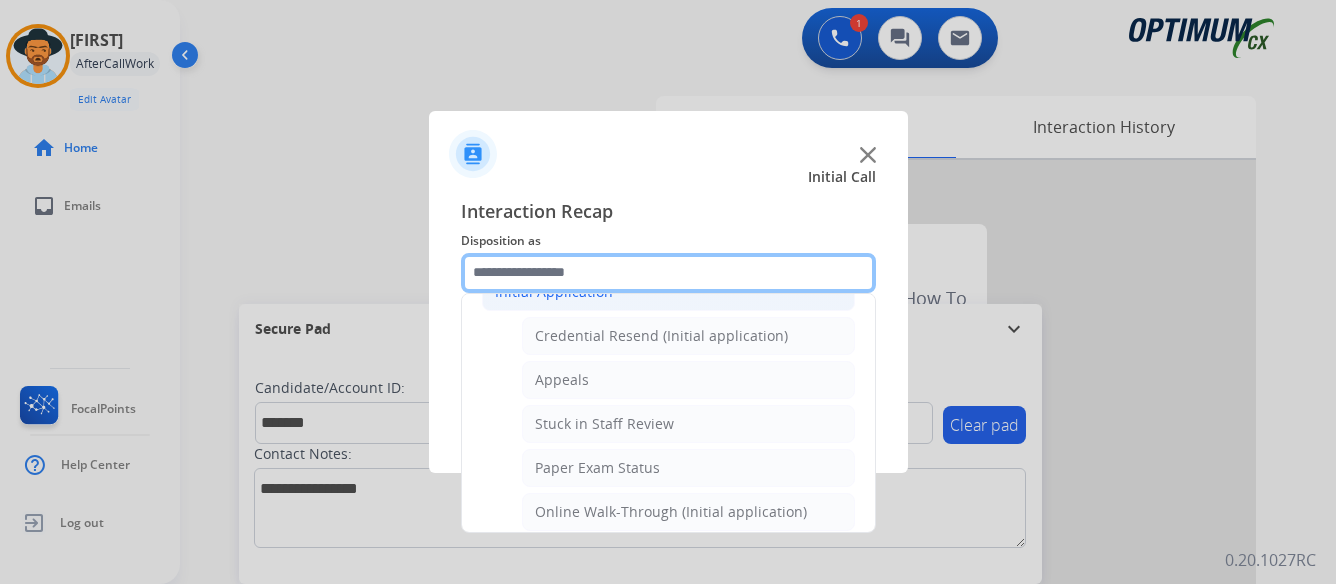 scroll, scrollTop: 436, scrollLeft: 0, axis: vertical 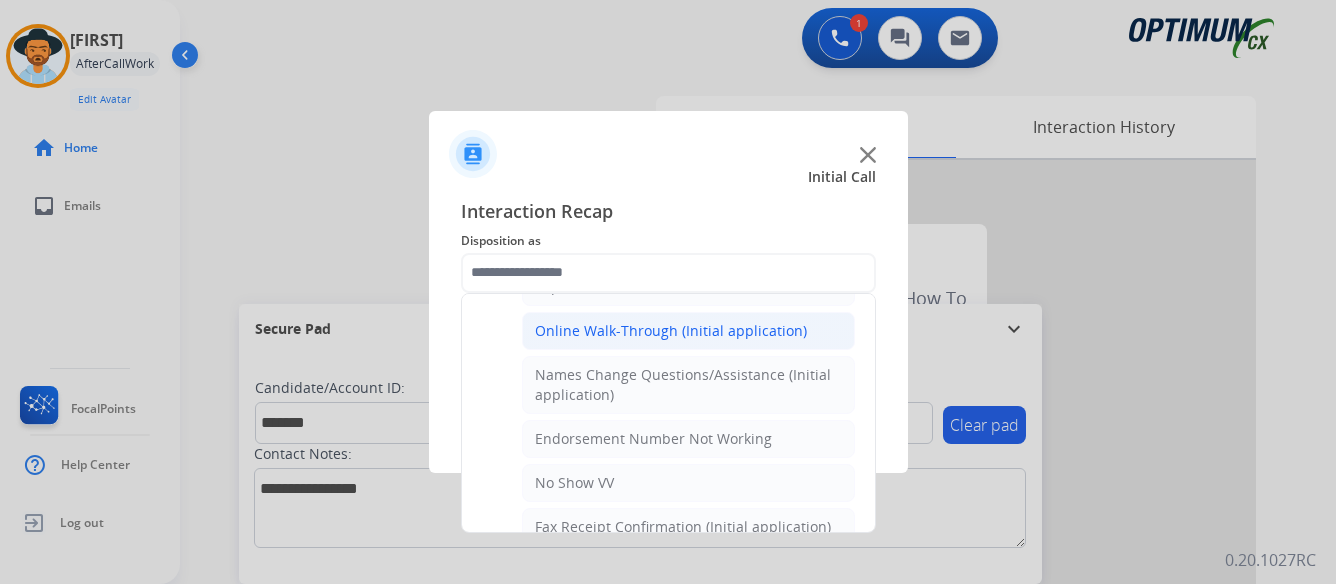 click on "Online Walk-Through (Initial application)" 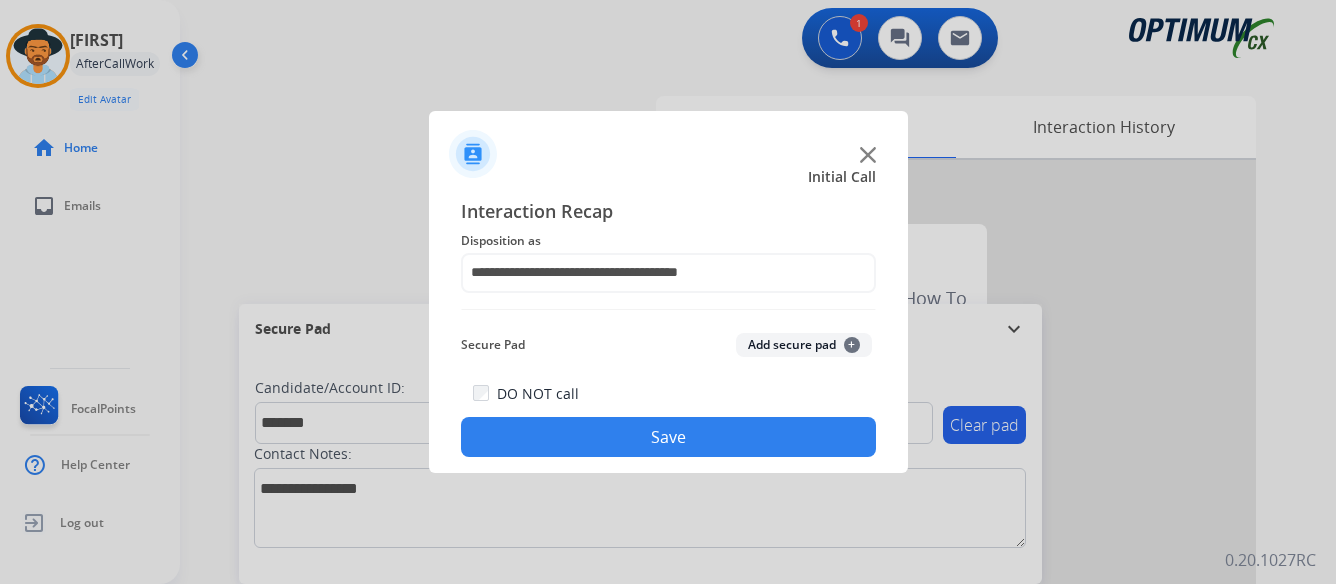 click on "Save" 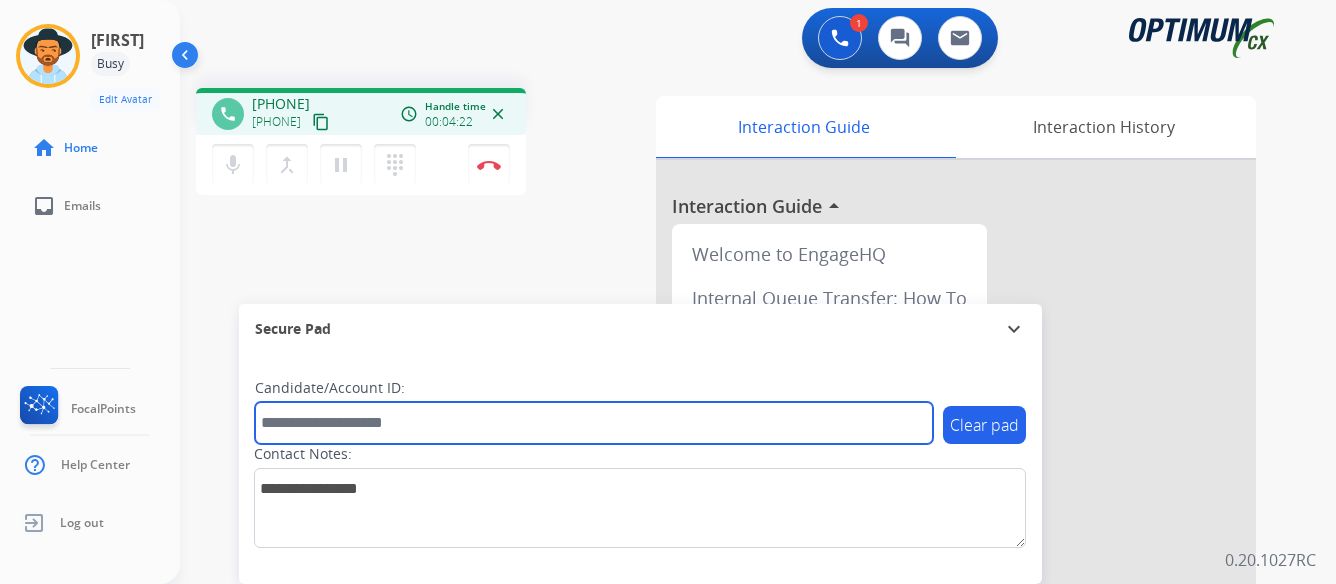 paste on "*******" 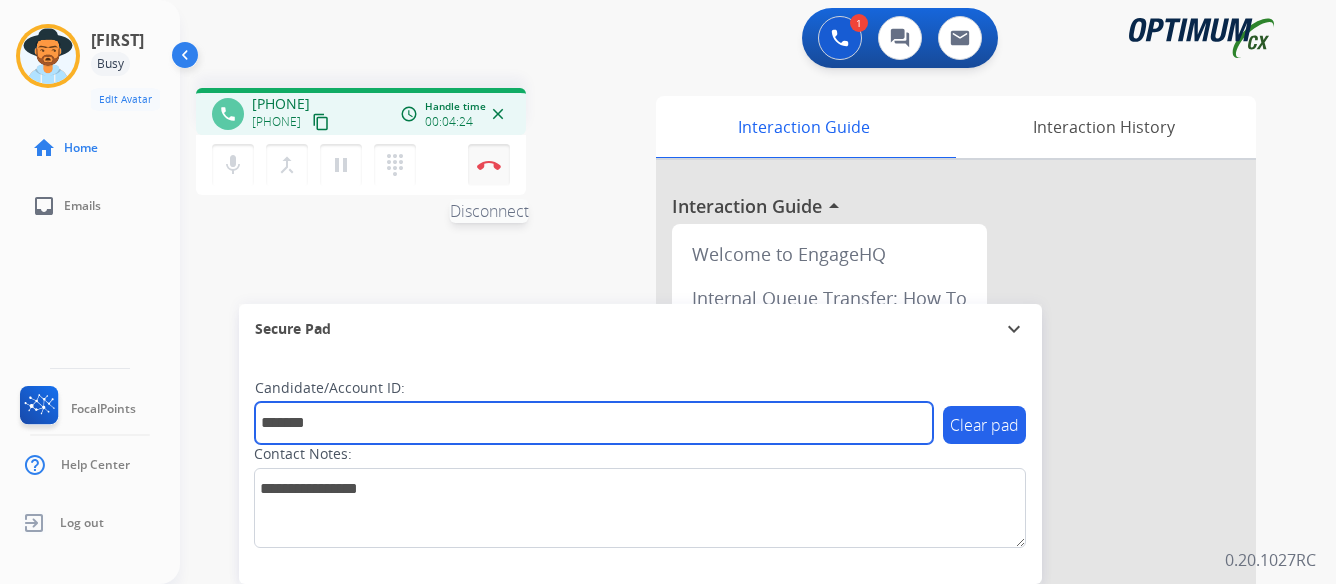 type on "*******" 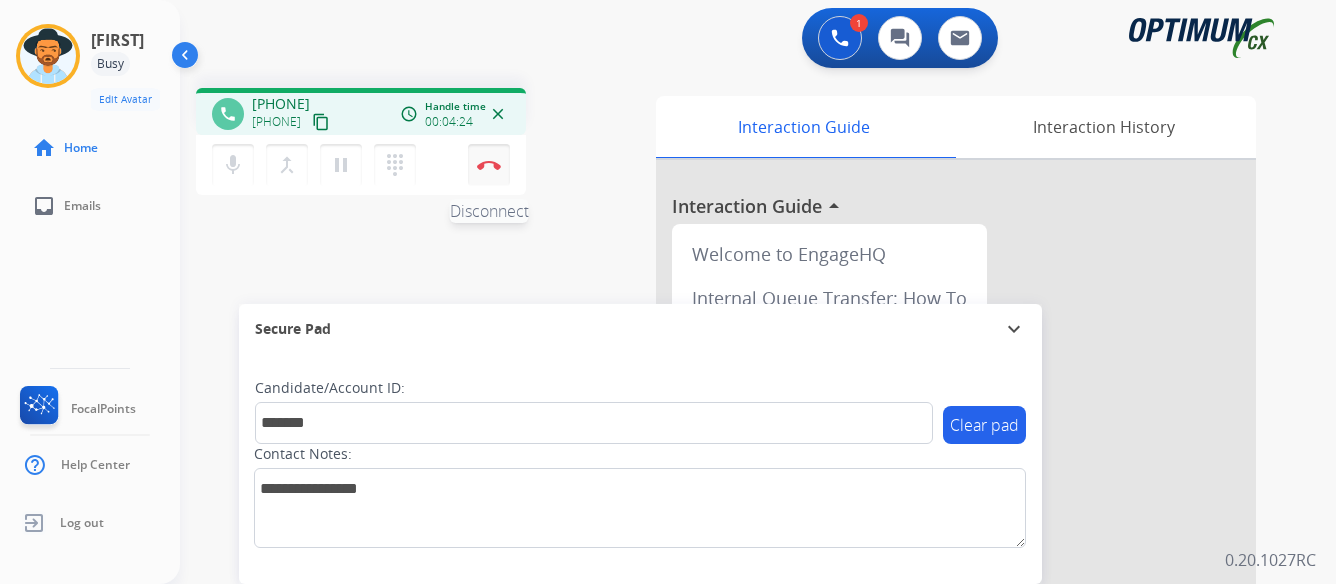 click at bounding box center (489, 165) 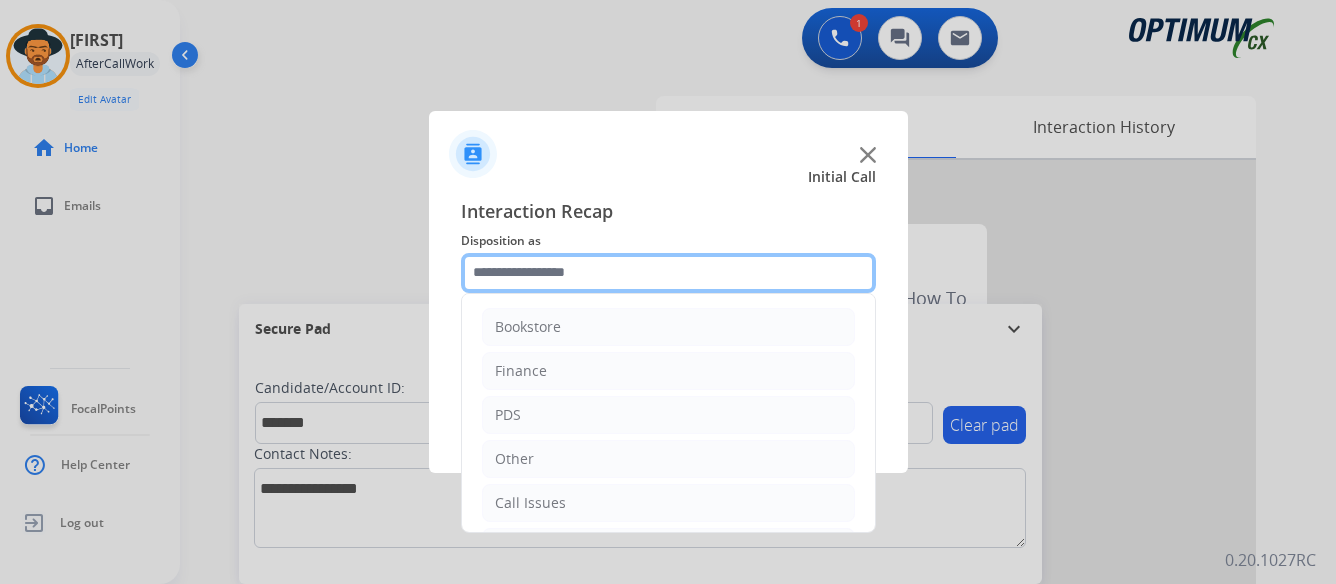 click 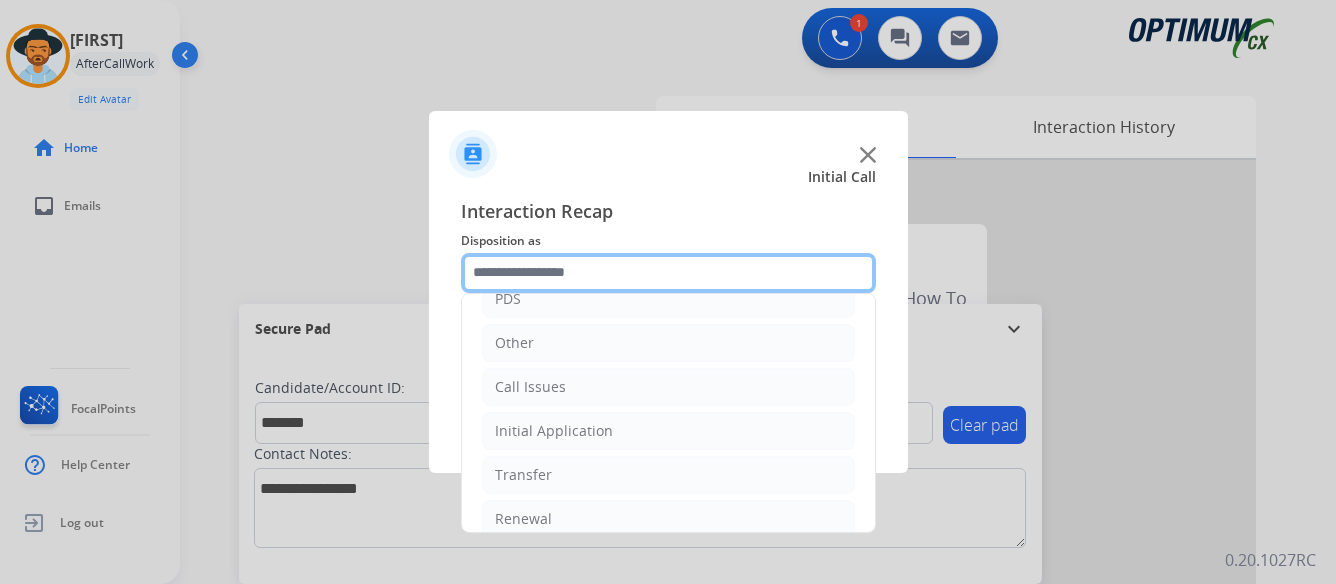 scroll, scrollTop: 136, scrollLeft: 0, axis: vertical 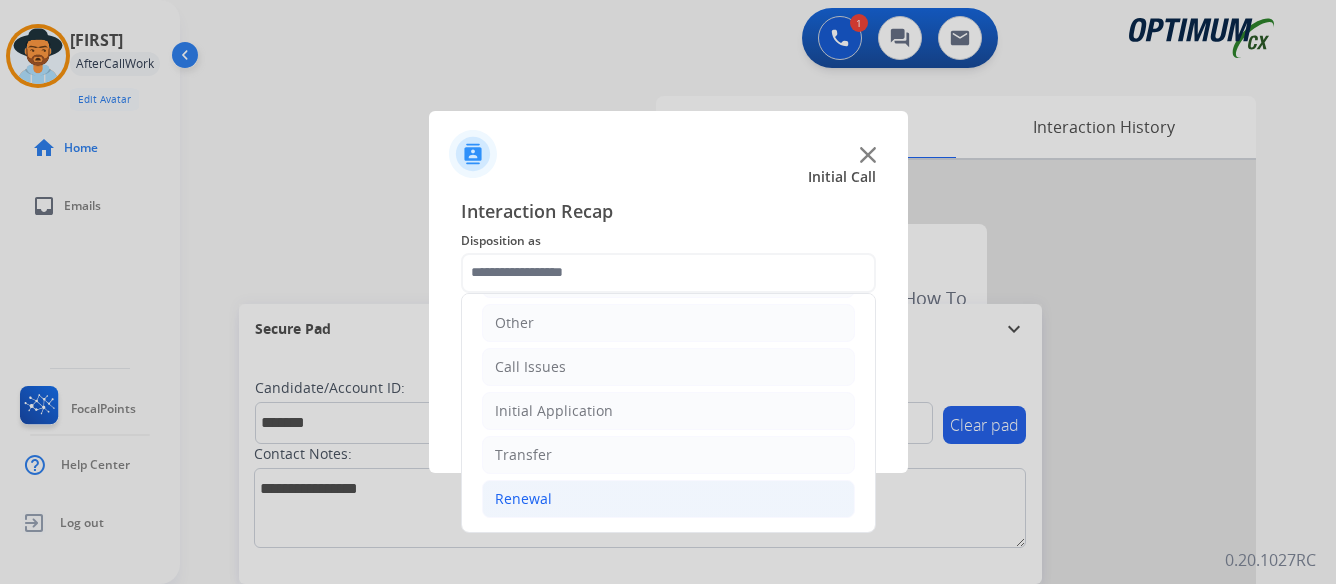 click on "Renewal" 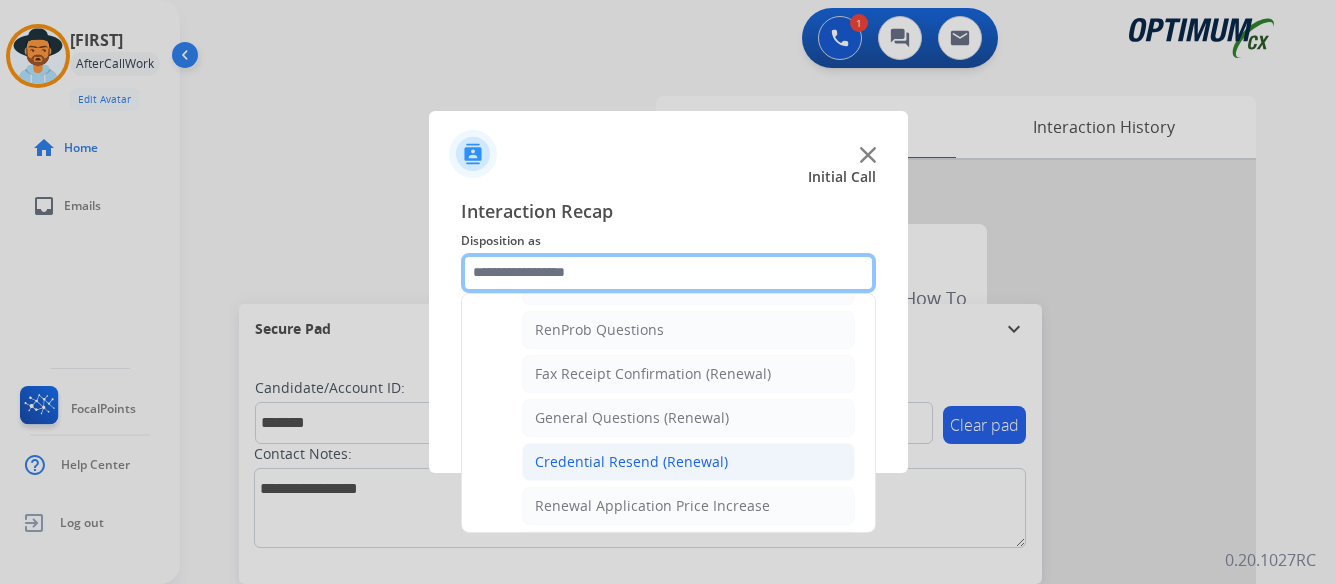 scroll, scrollTop: 536, scrollLeft: 0, axis: vertical 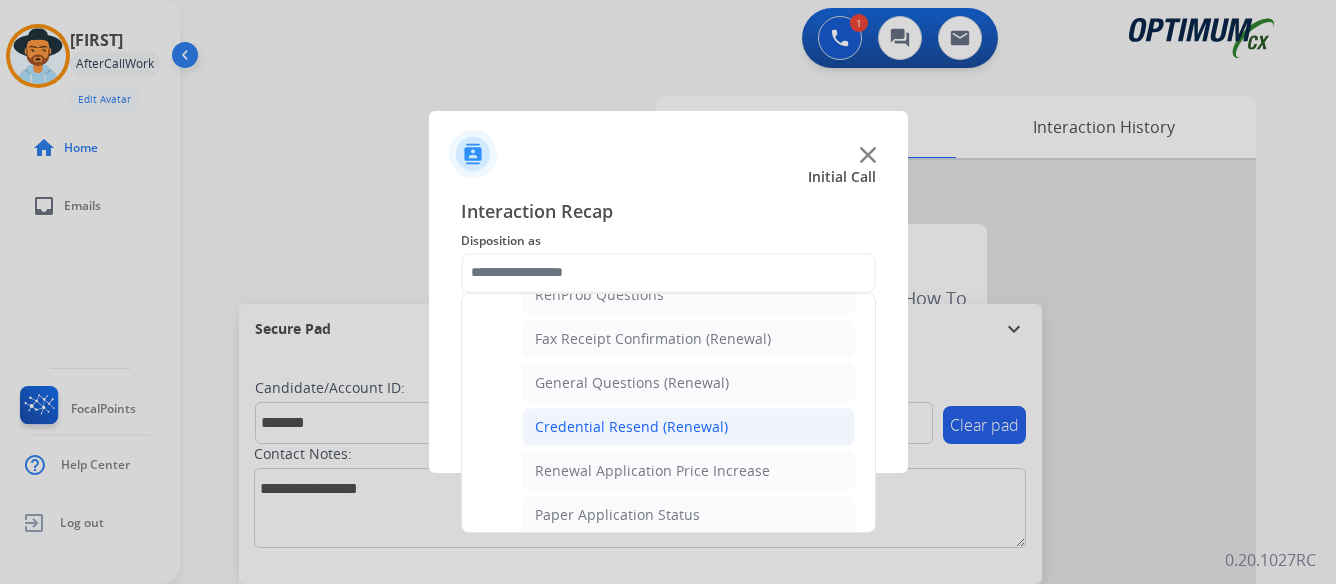 click on "Credential Resend (Renewal)" 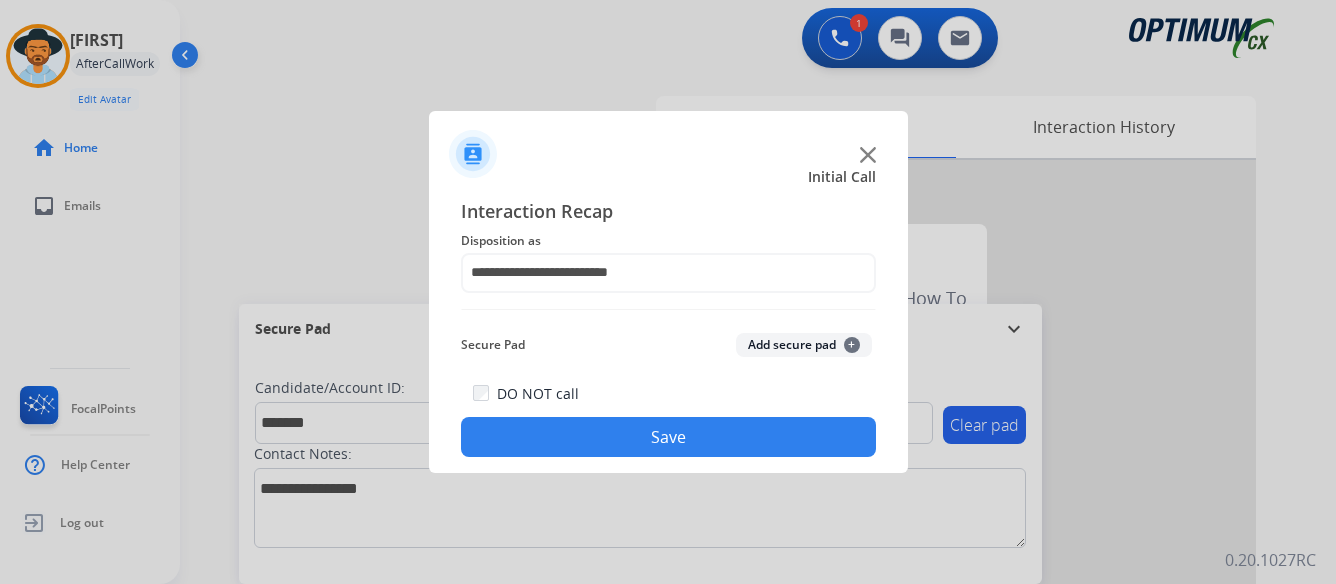 click on "Save" 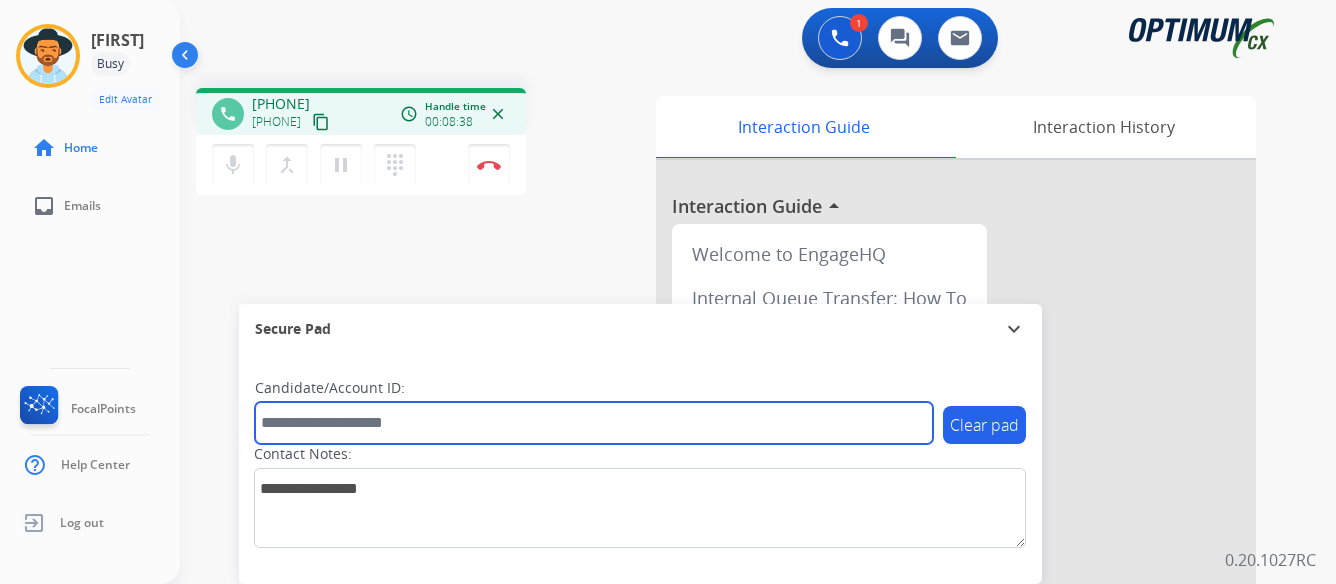 paste on "*******" 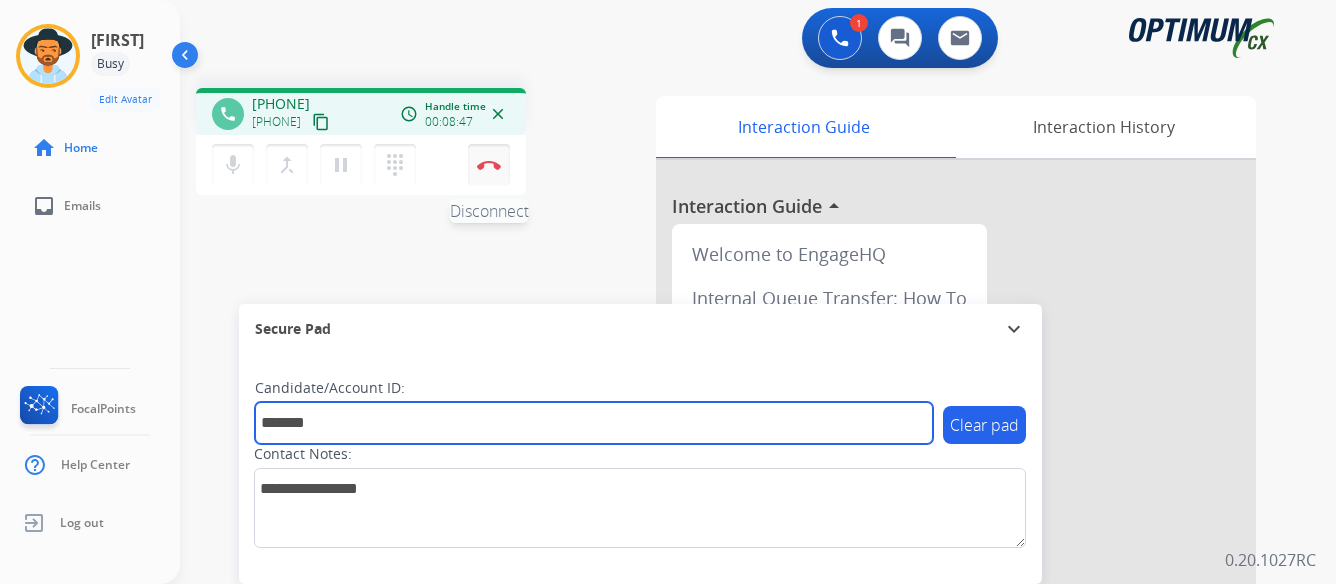 type on "*******" 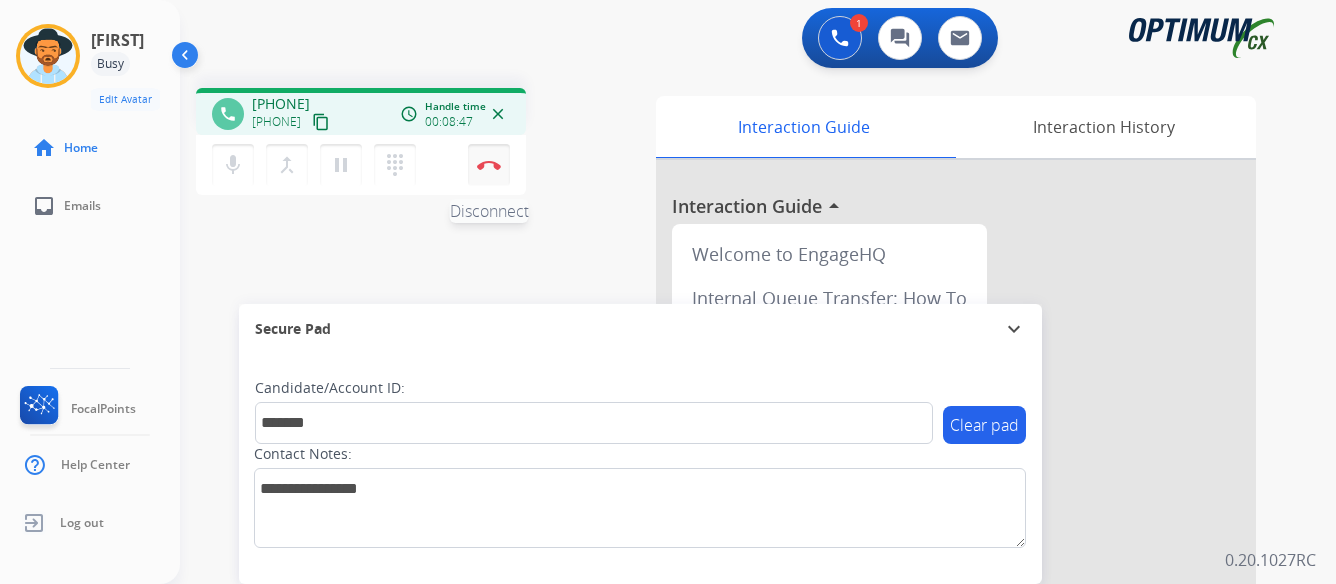 click at bounding box center (489, 165) 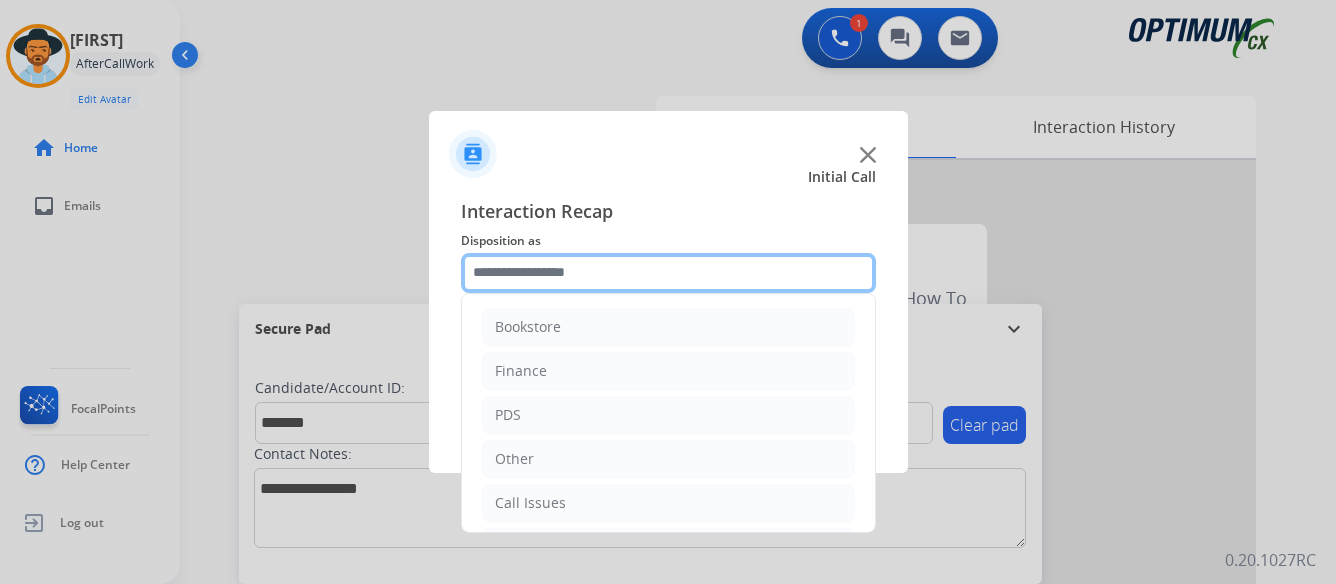 click 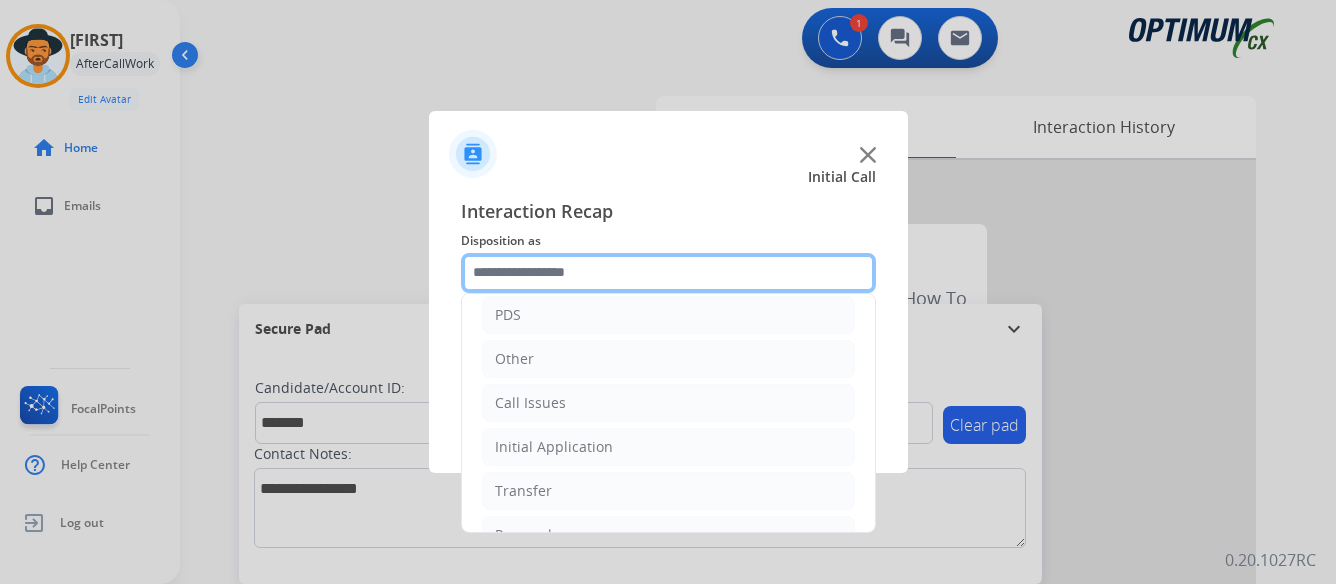 scroll, scrollTop: 0, scrollLeft: 0, axis: both 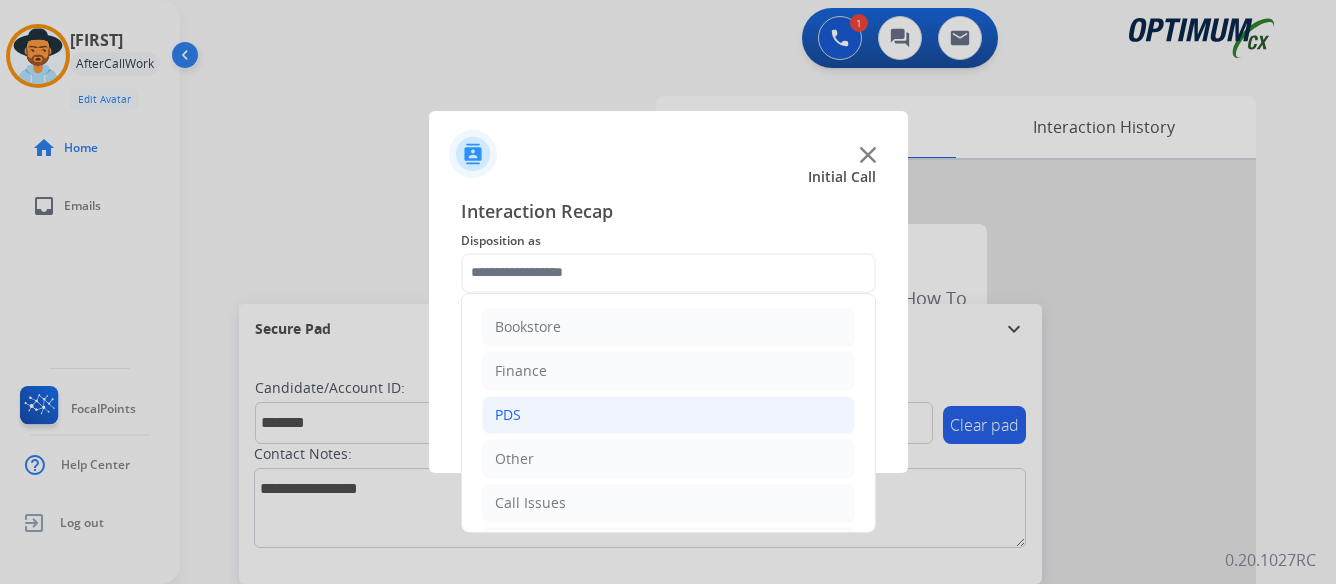 click on "PDS" 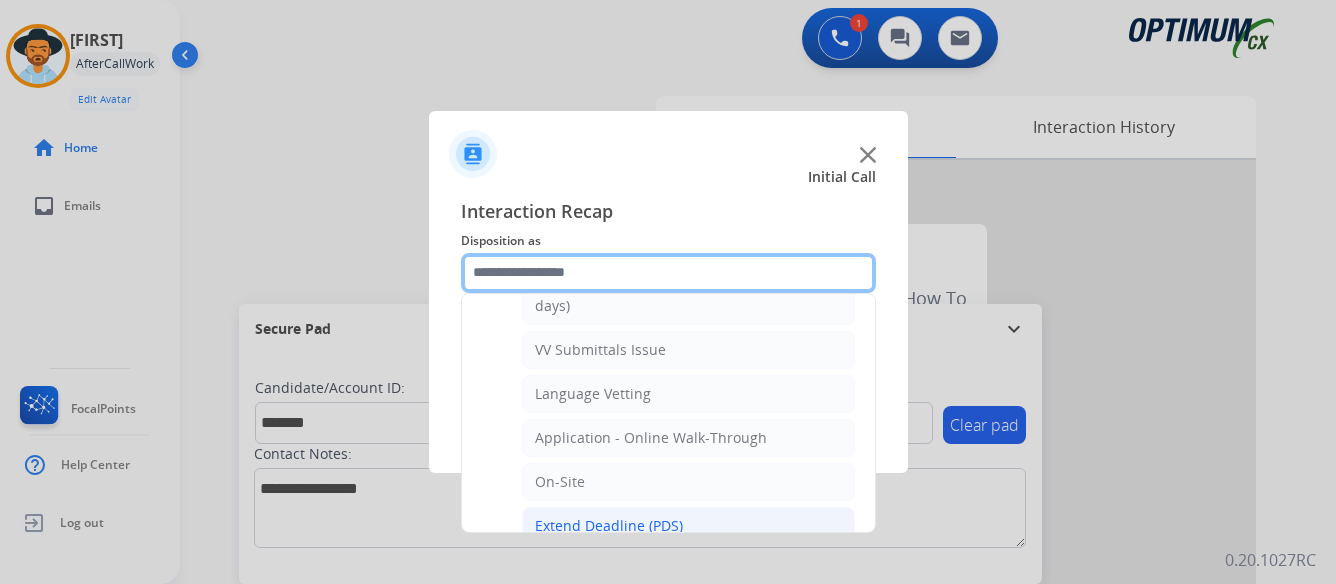 scroll, scrollTop: 400, scrollLeft: 0, axis: vertical 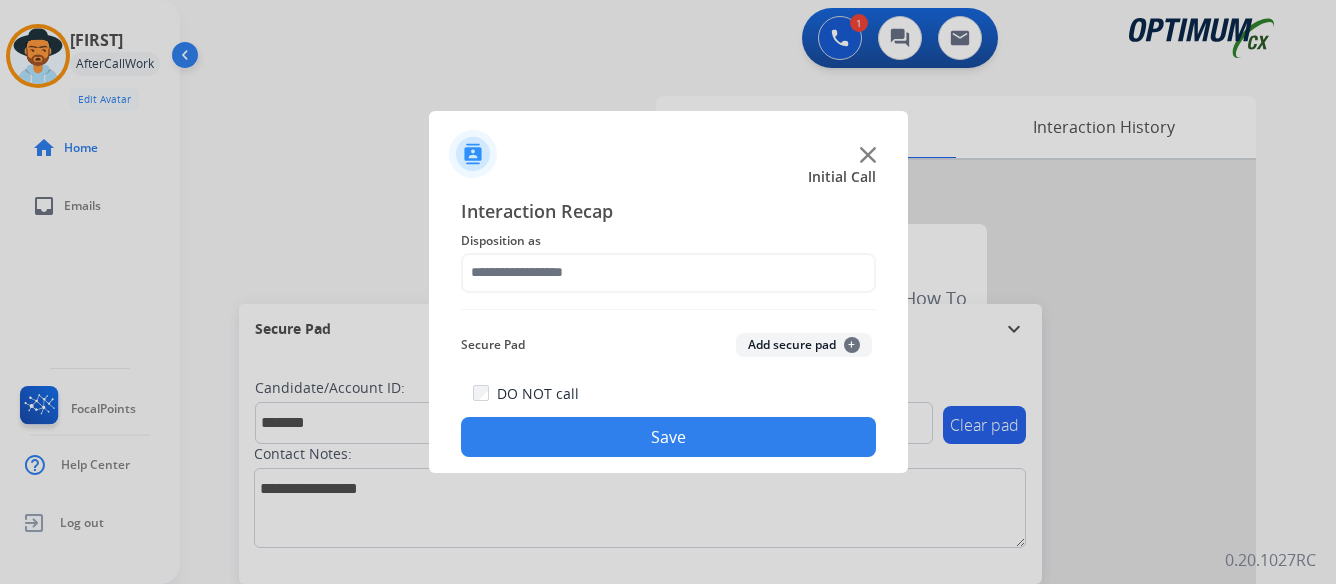 click on "Save" 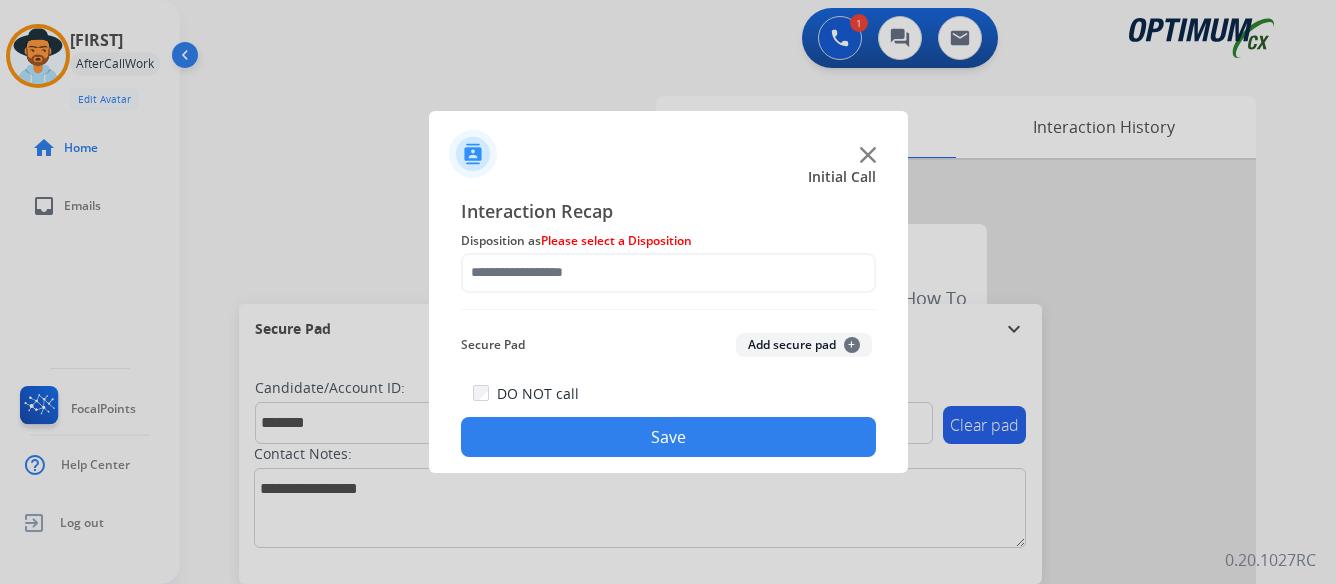 click on "Disposition as    Please select a Disposition" 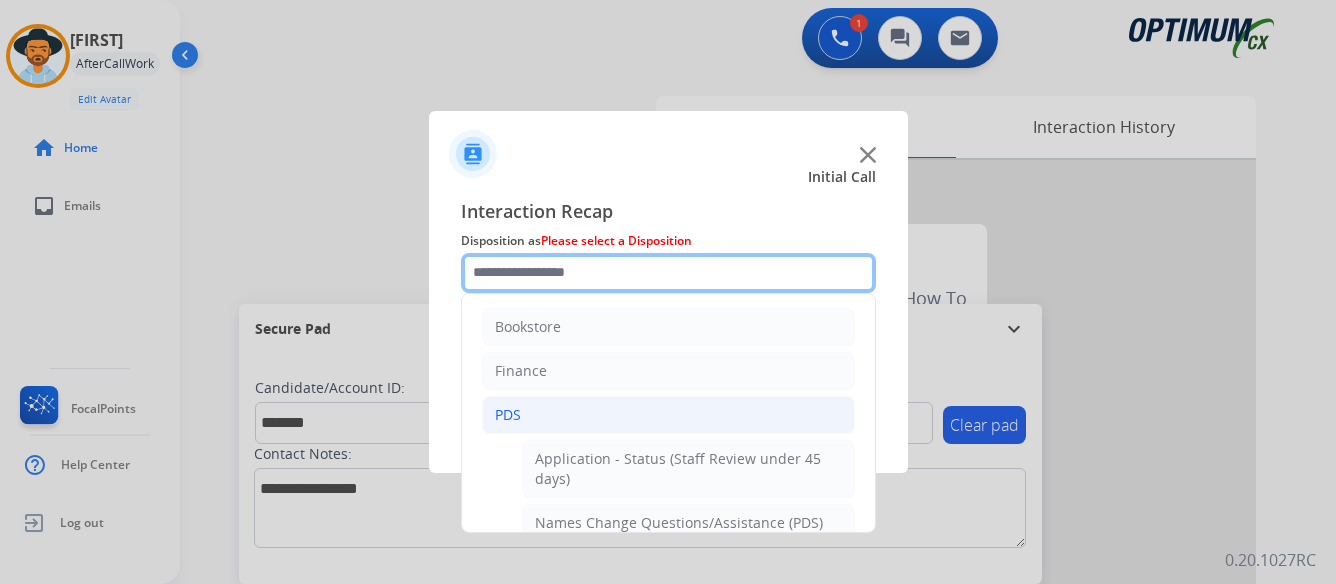 click 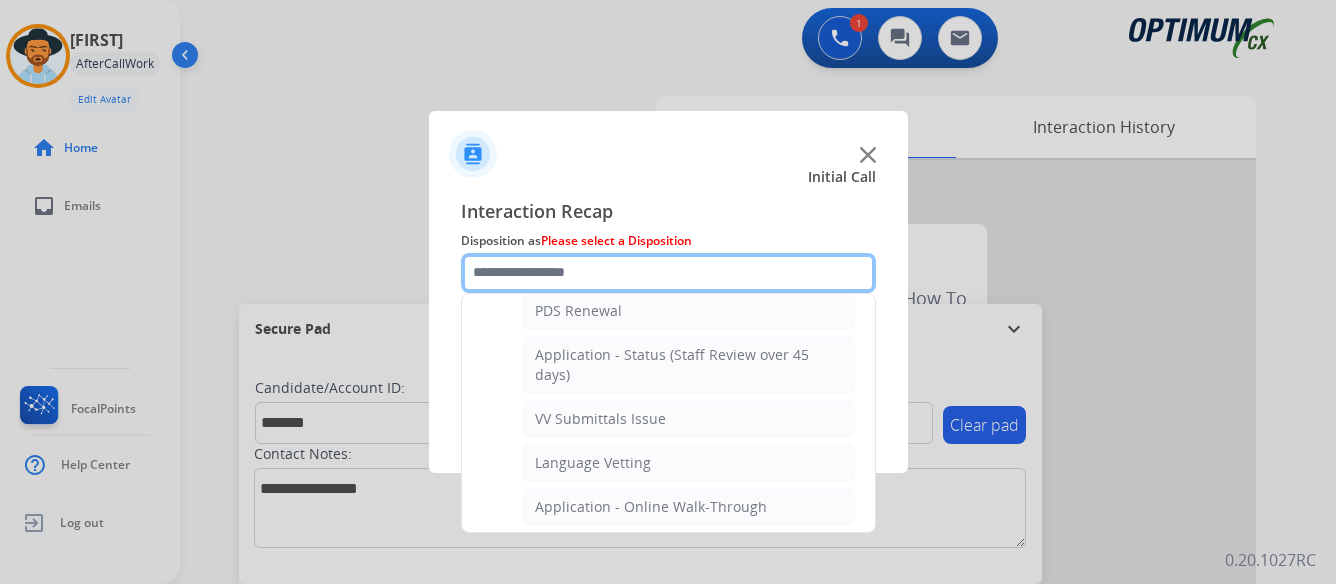 scroll, scrollTop: 400, scrollLeft: 0, axis: vertical 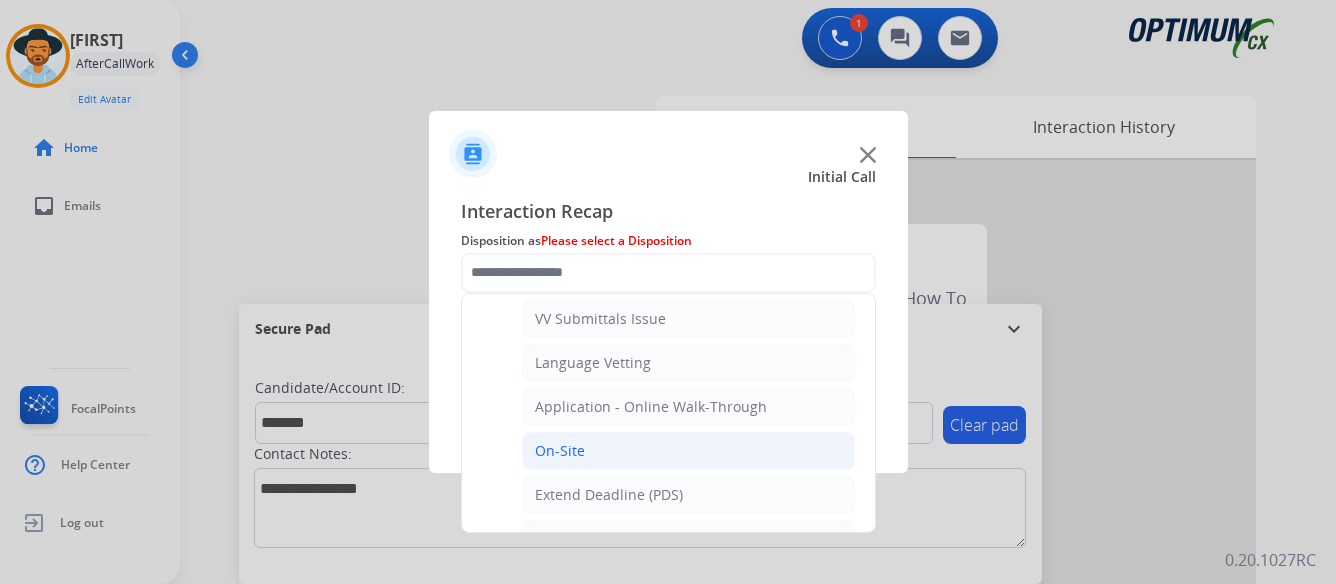 click on "On-Site" 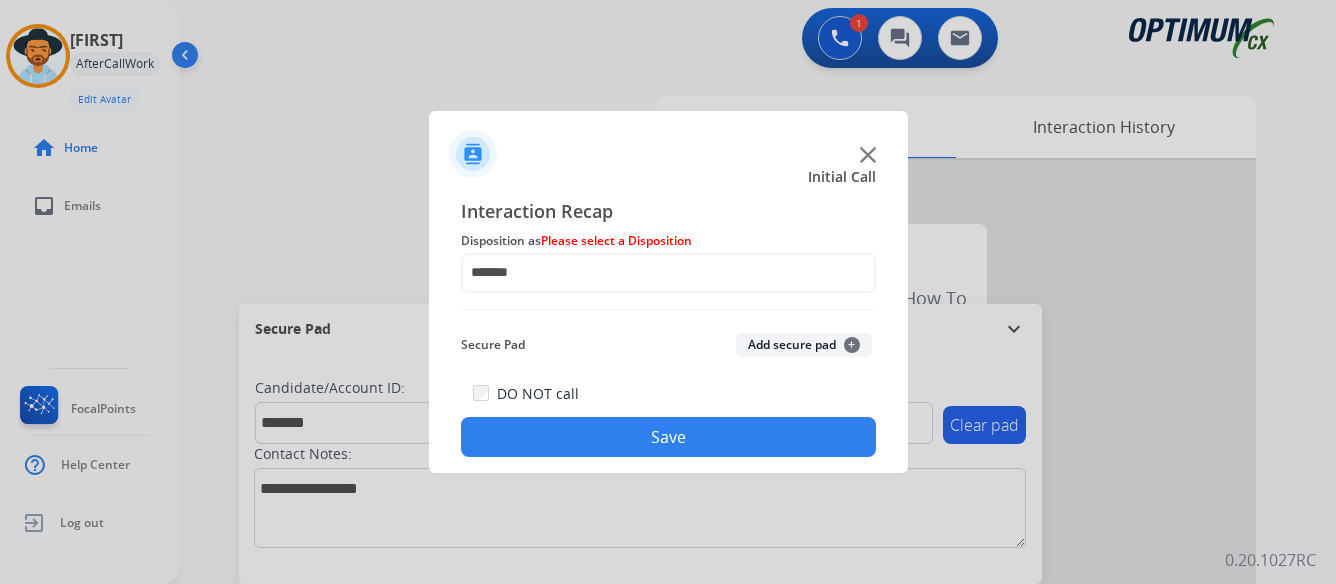 click on "Save" 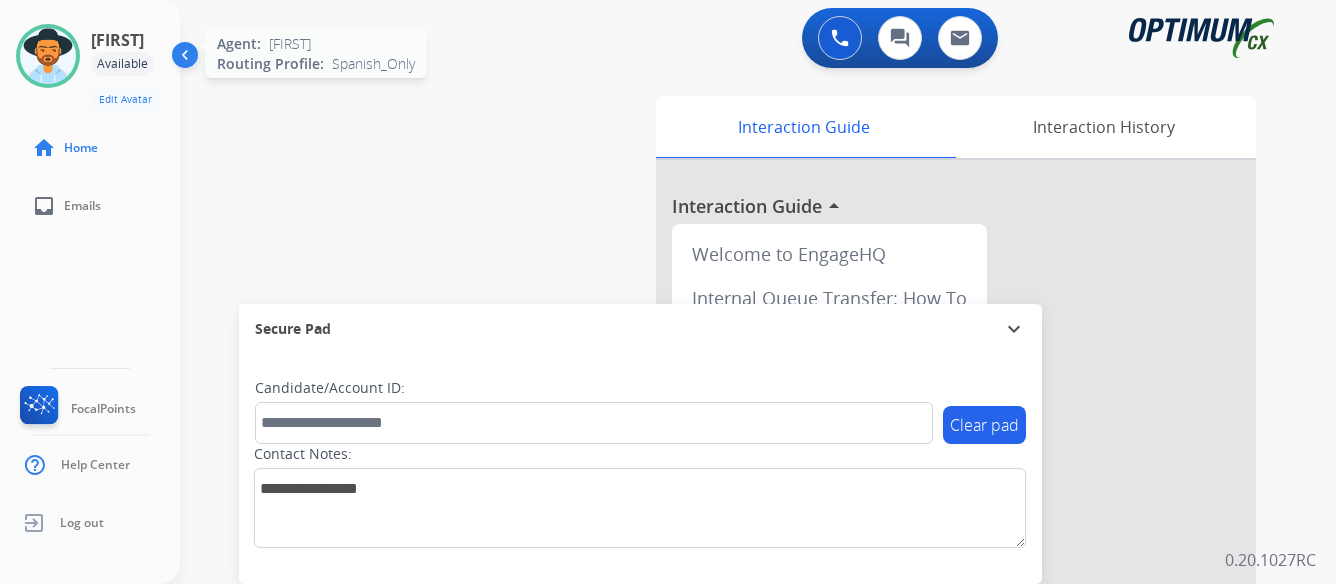 click at bounding box center [48, 56] 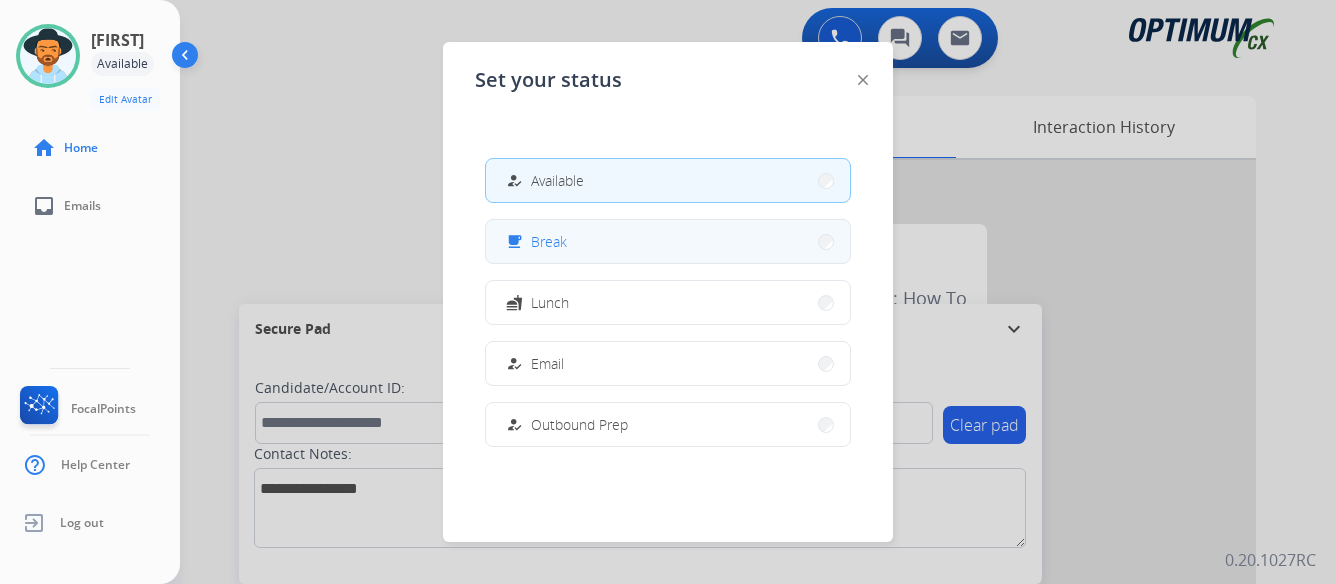 click on "free_breakfast Break" at bounding box center (668, 241) 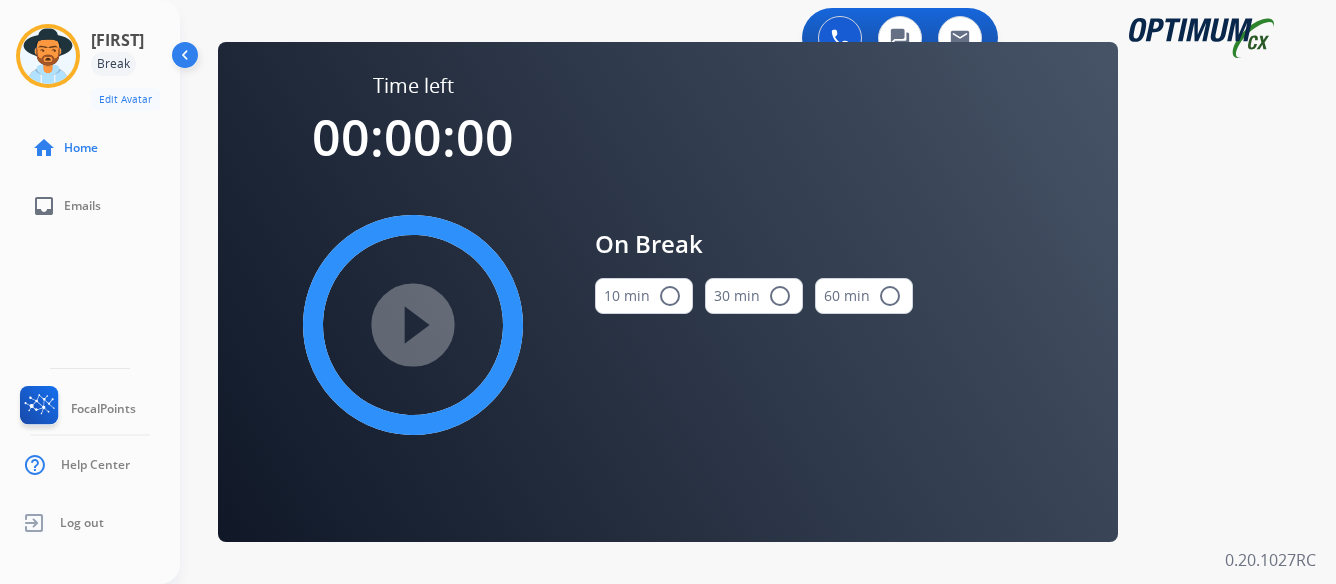 click on "radio_button_unchecked" at bounding box center [670, 296] 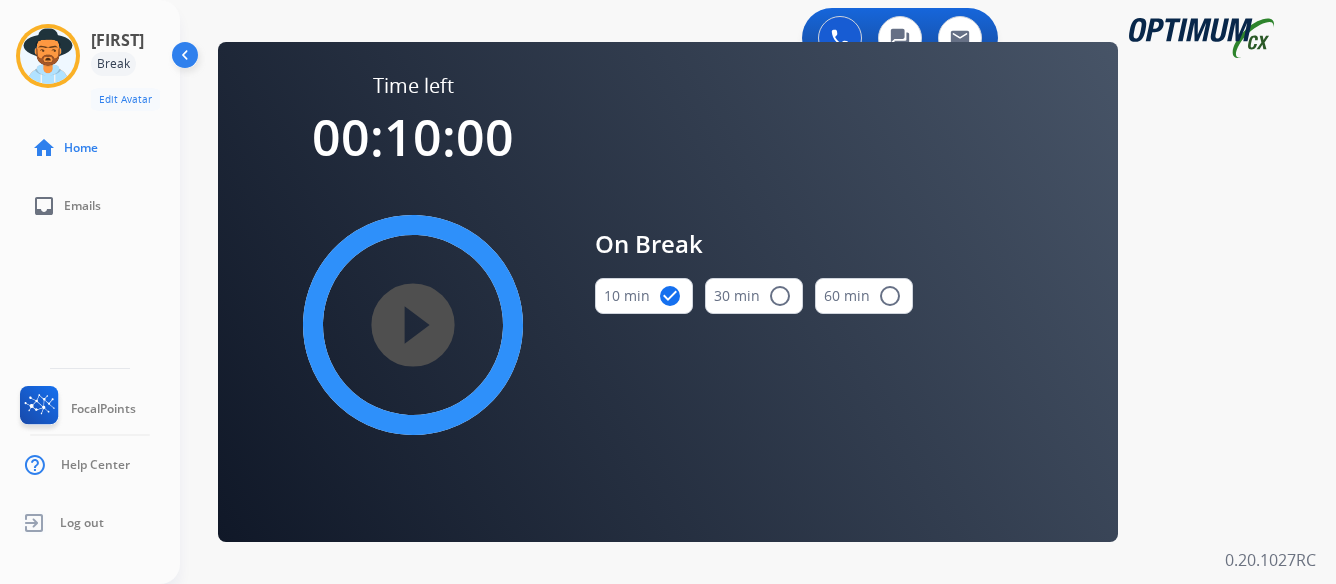 click on "play_circle_filled" at bounding box center [413, 325] 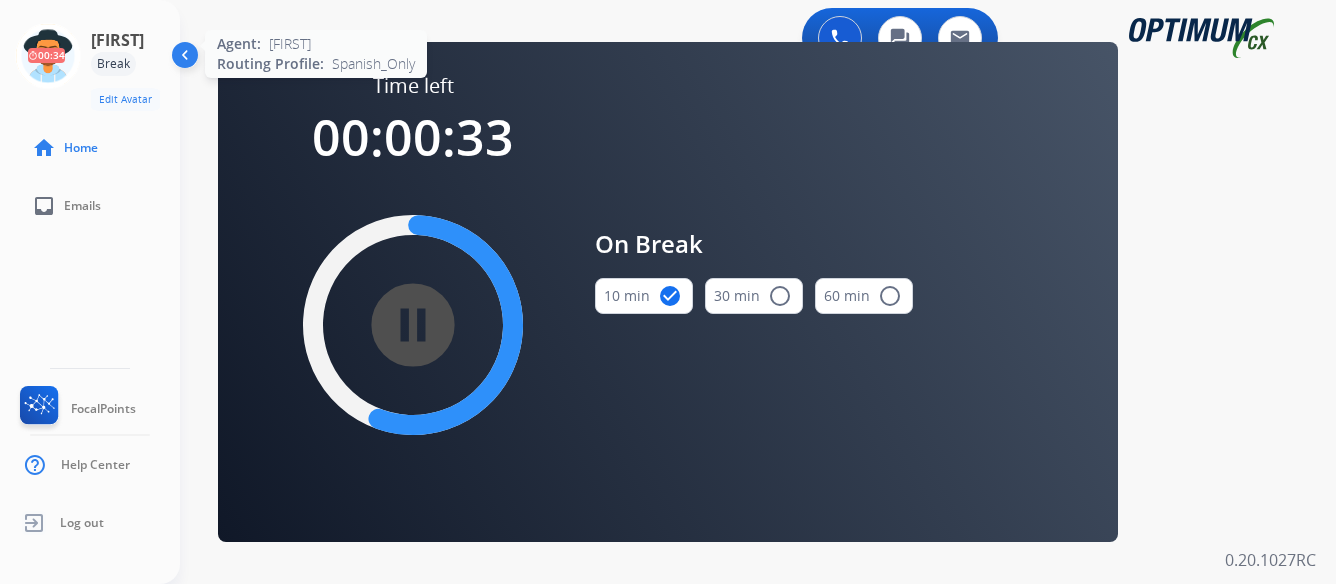 click 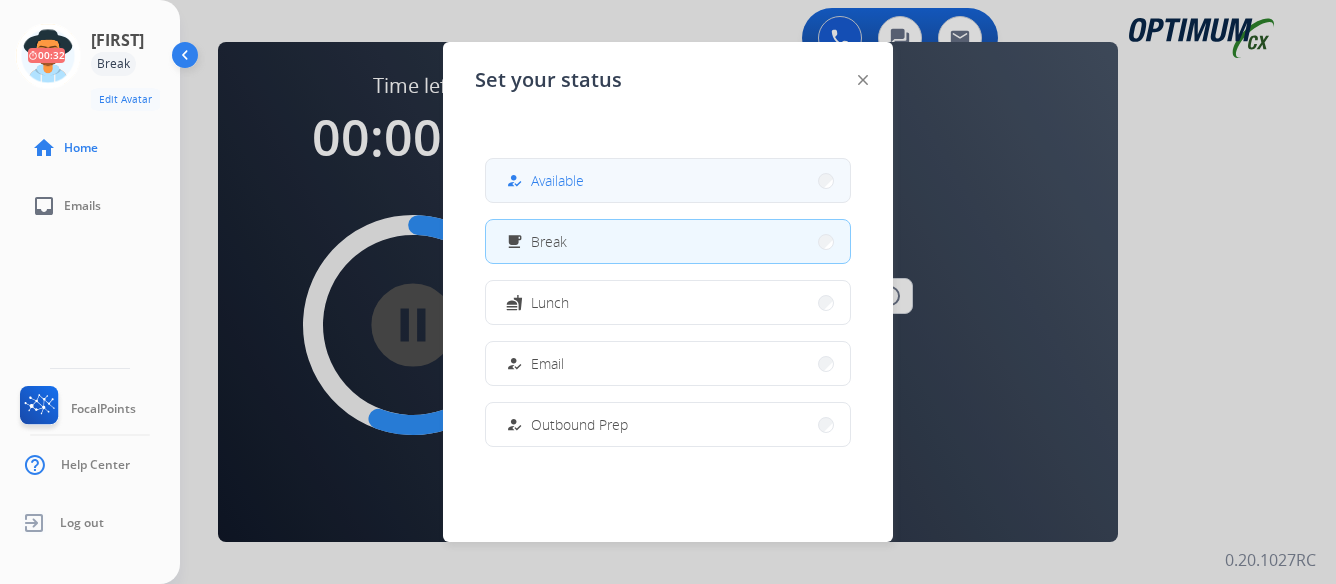 click on "how_to_reg Available" at bounding box center (668, 180) 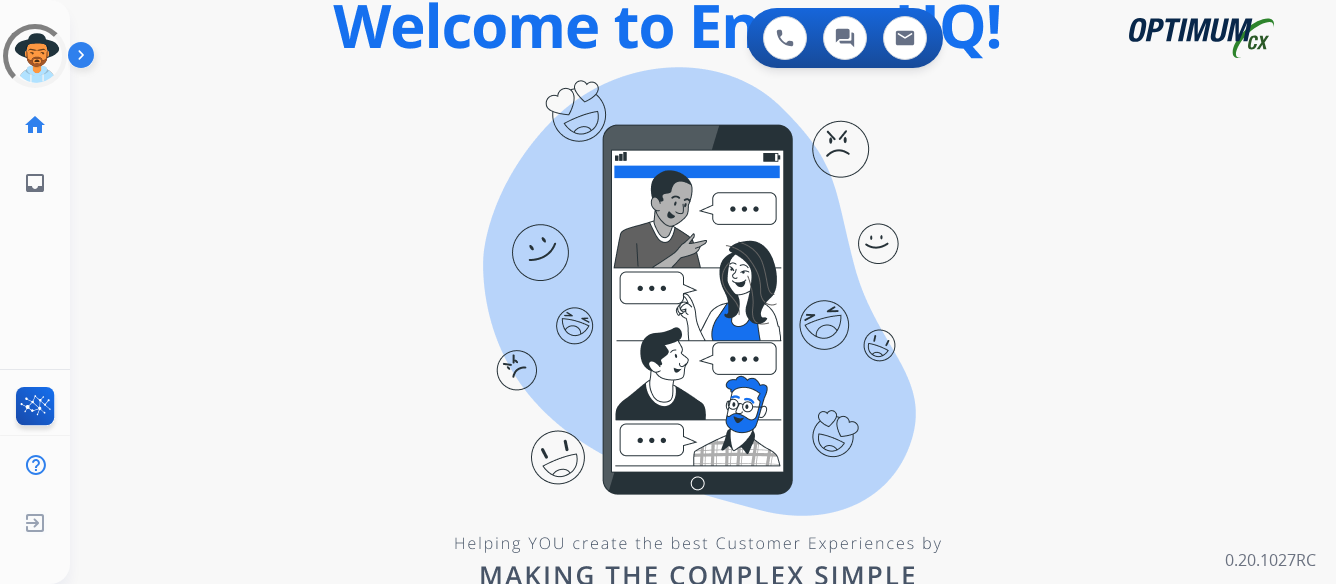 scroll, scrollTop: 0, scrollLeft: 0, axis: both 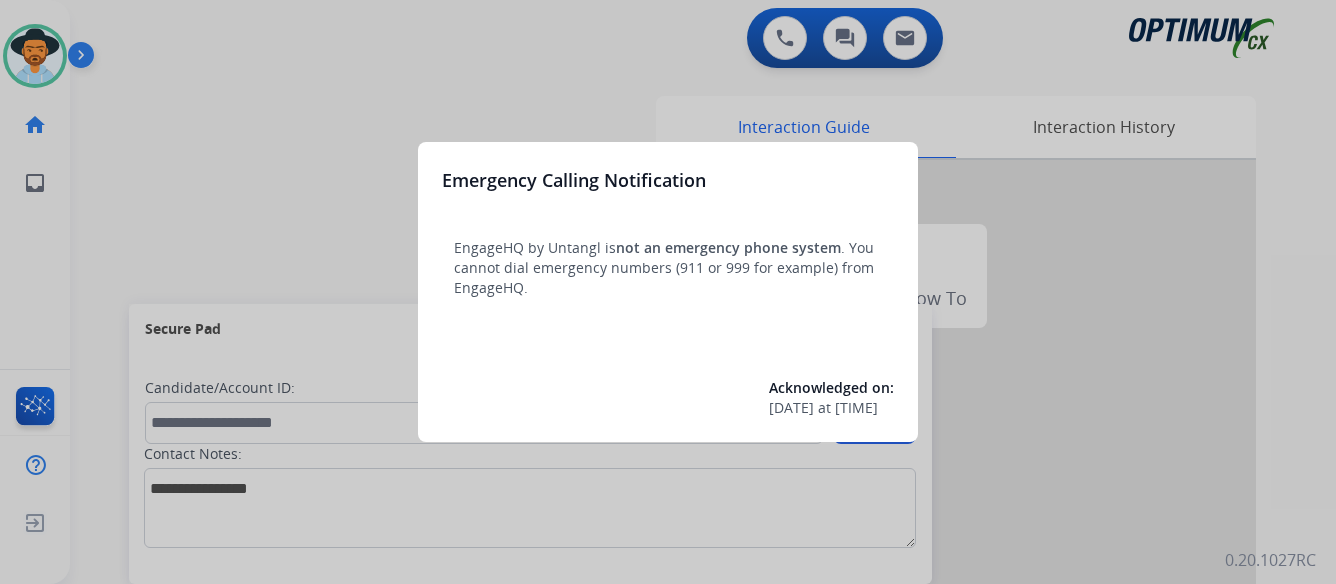 click at bounding box center (668, 292) 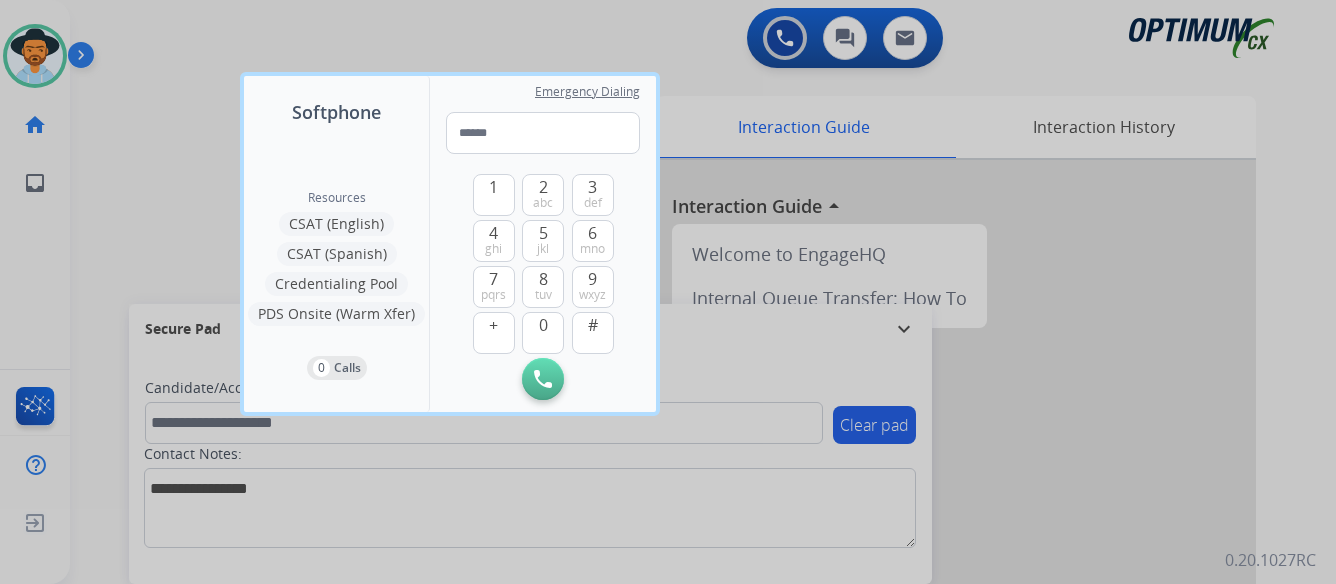 click at bounding box center (668, 292) 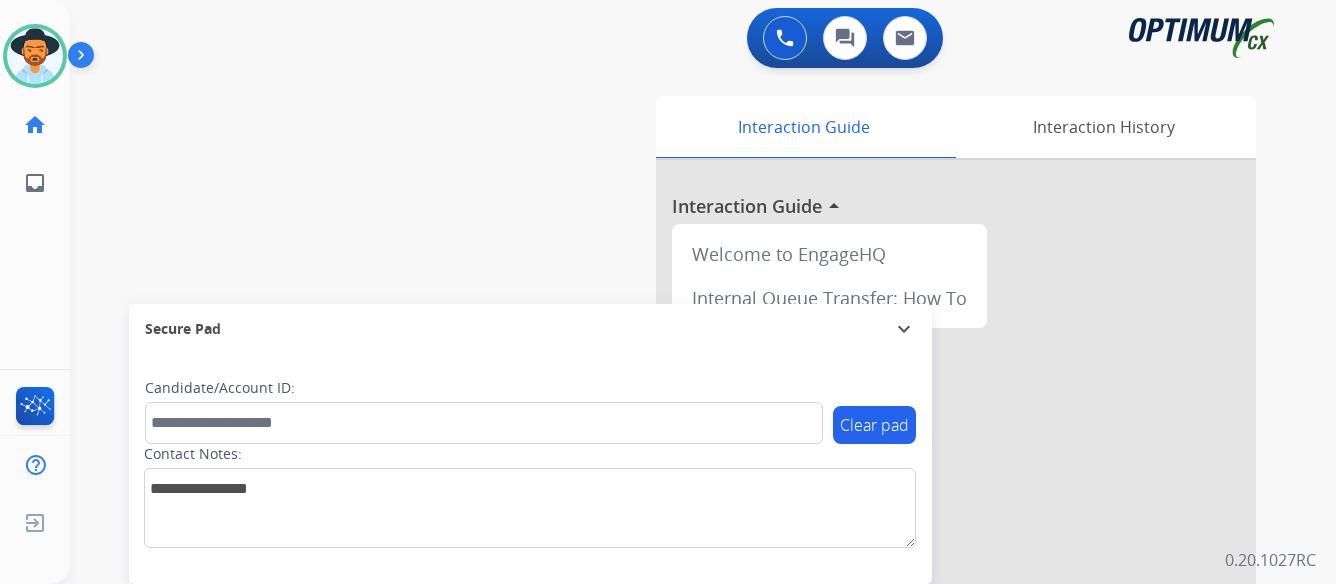 click at bounding box center (85, 59) 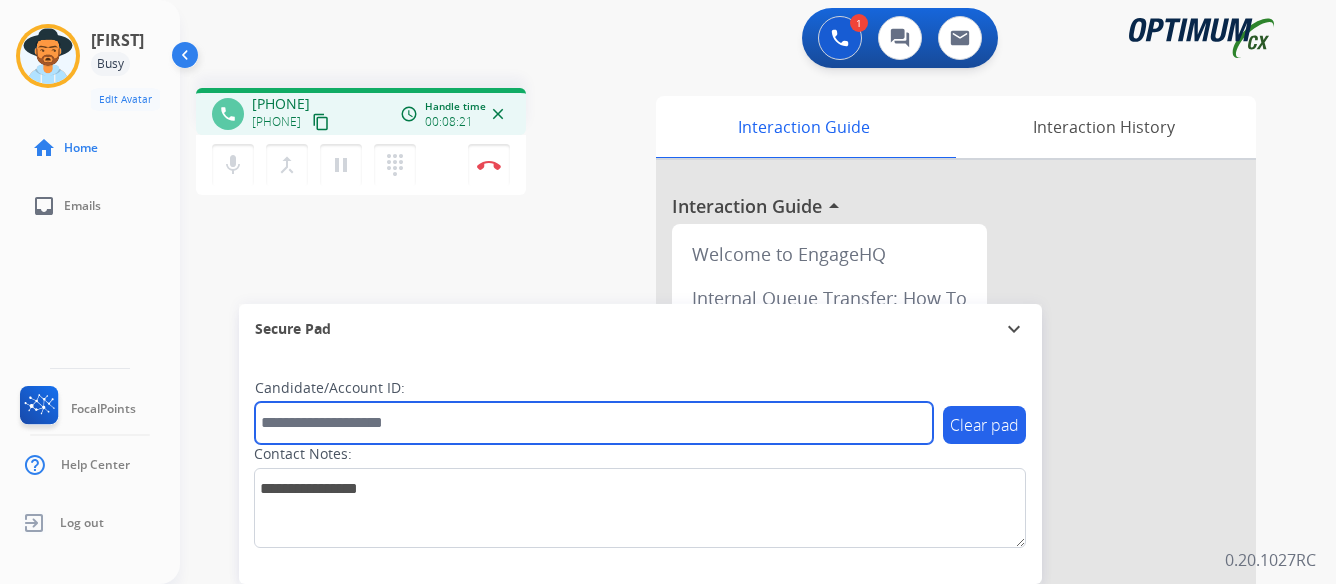 paste on "*******" 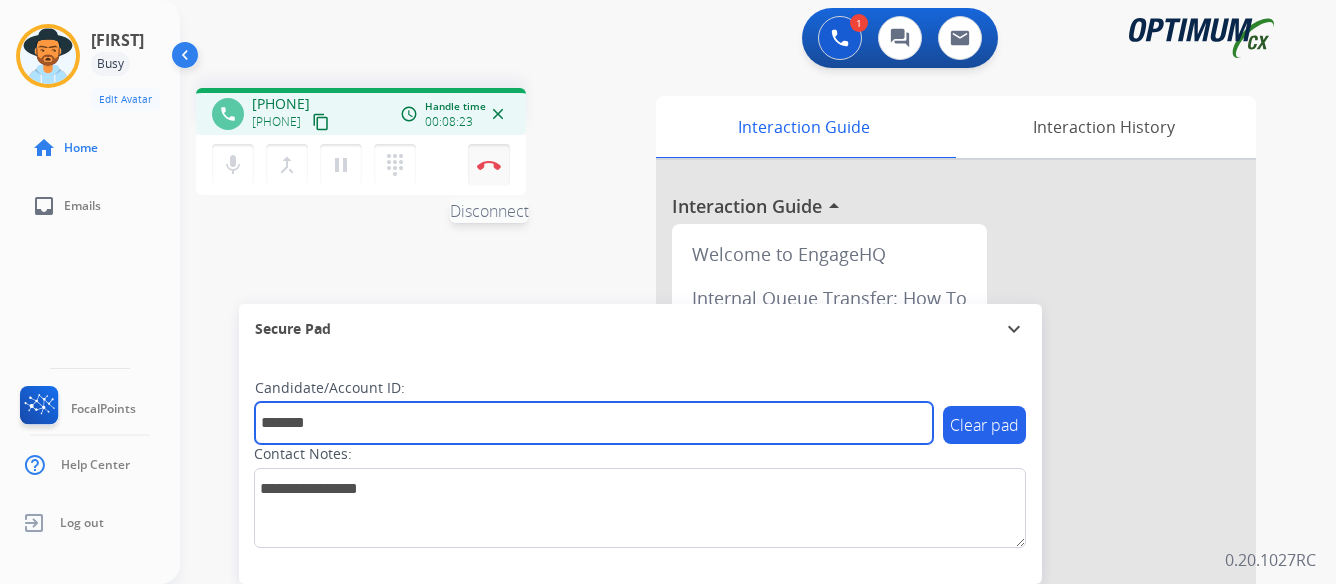 type on "*******" 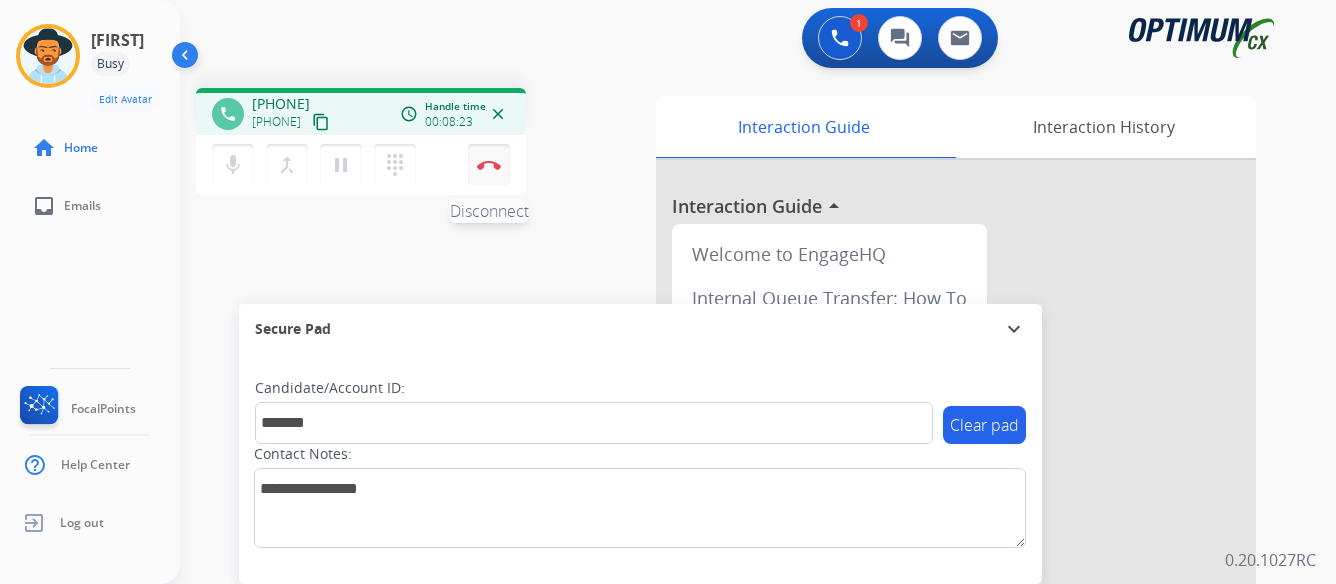 click at bounding box center (489, 165) 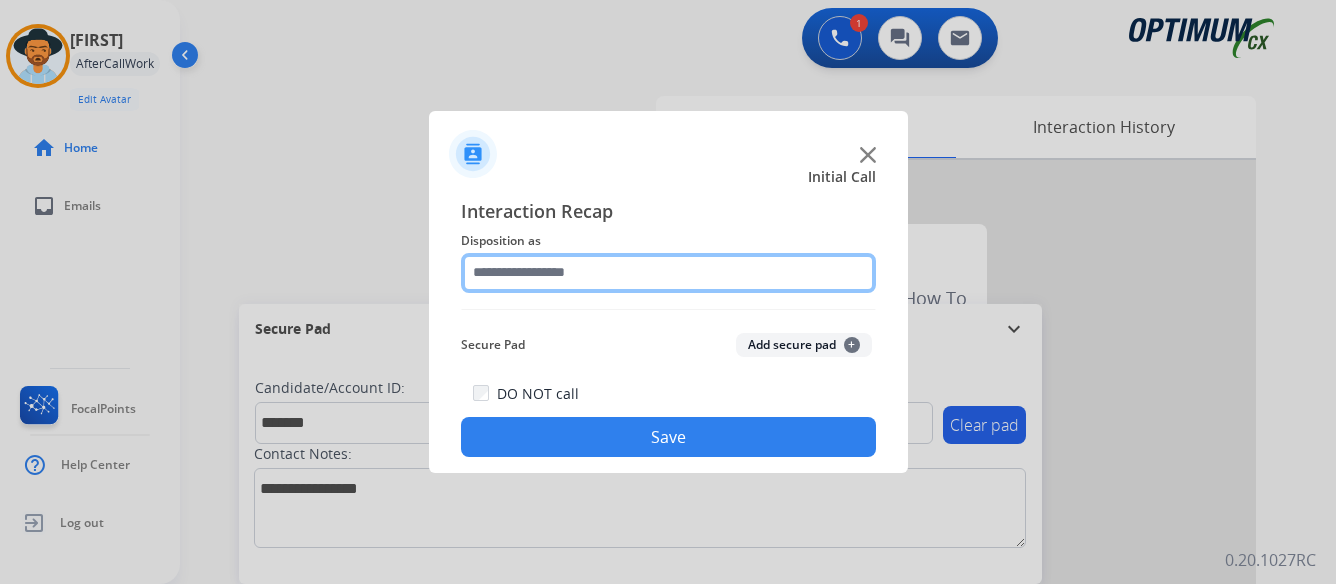 click 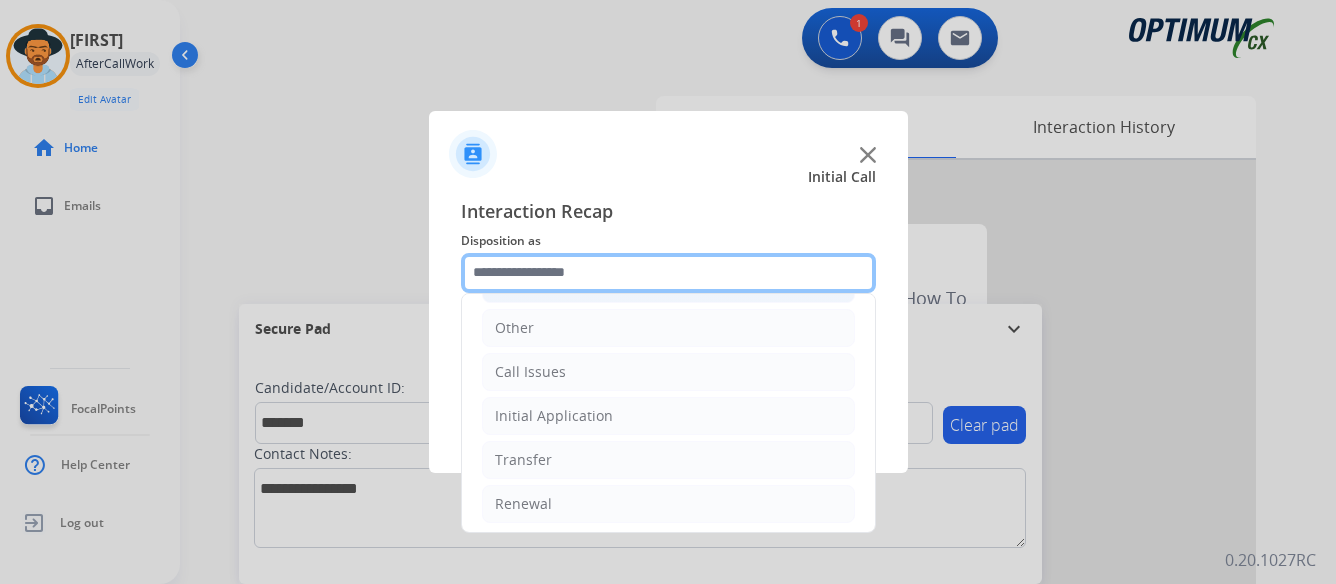 scroll, scrollTop: 136, scrollLeft: 0, axis: vertical 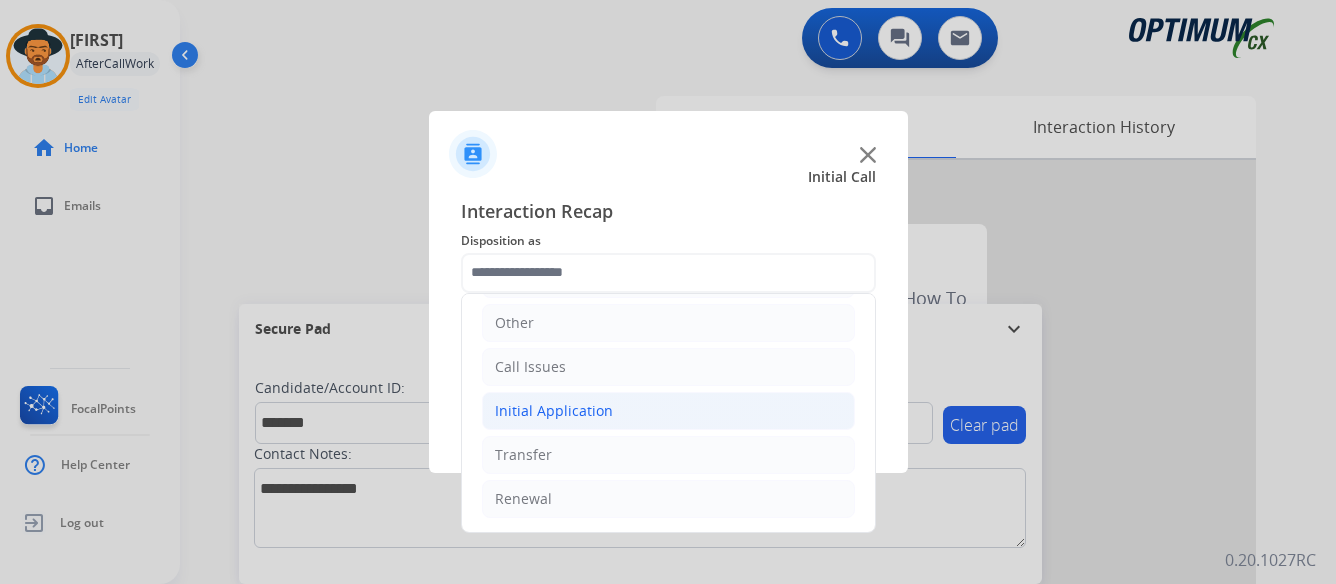 click on "Initial Application" 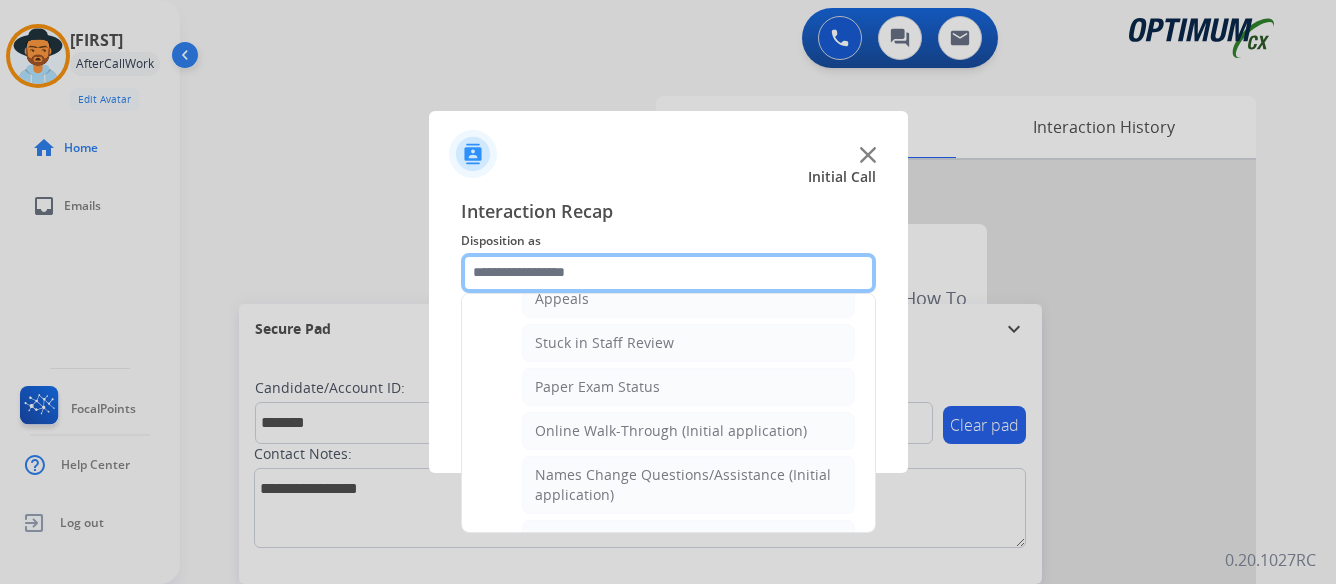 scroll, scrollTop: 436, scrollLeft: 0, axis: vertical 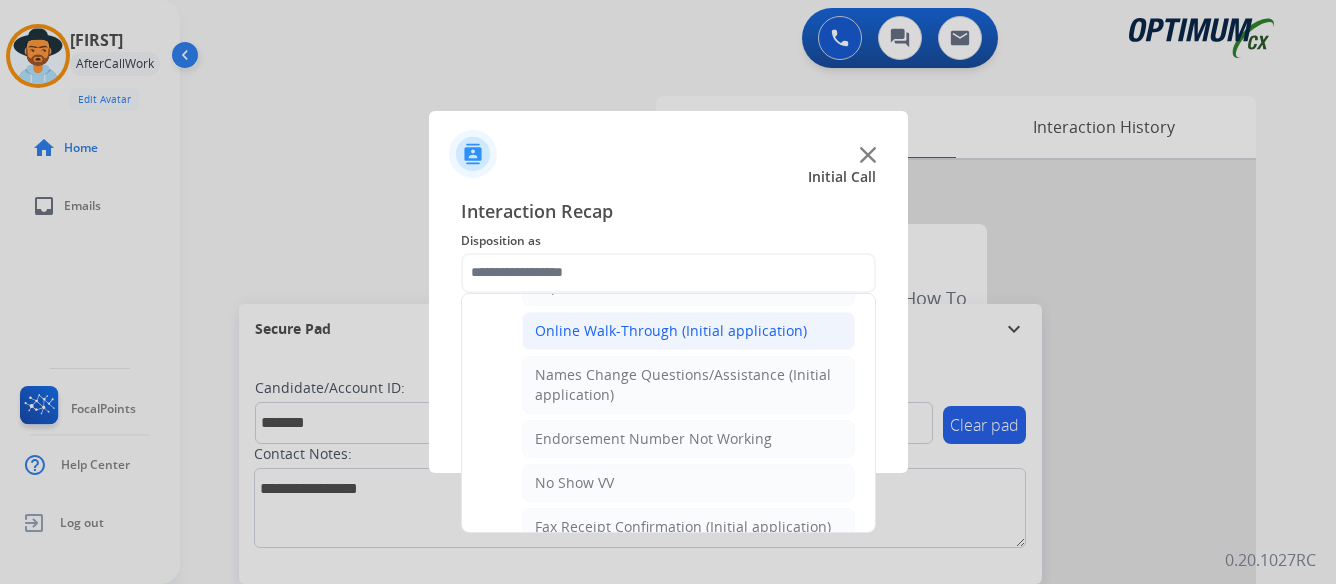 click on "Online Walk-Through (Initial application)" 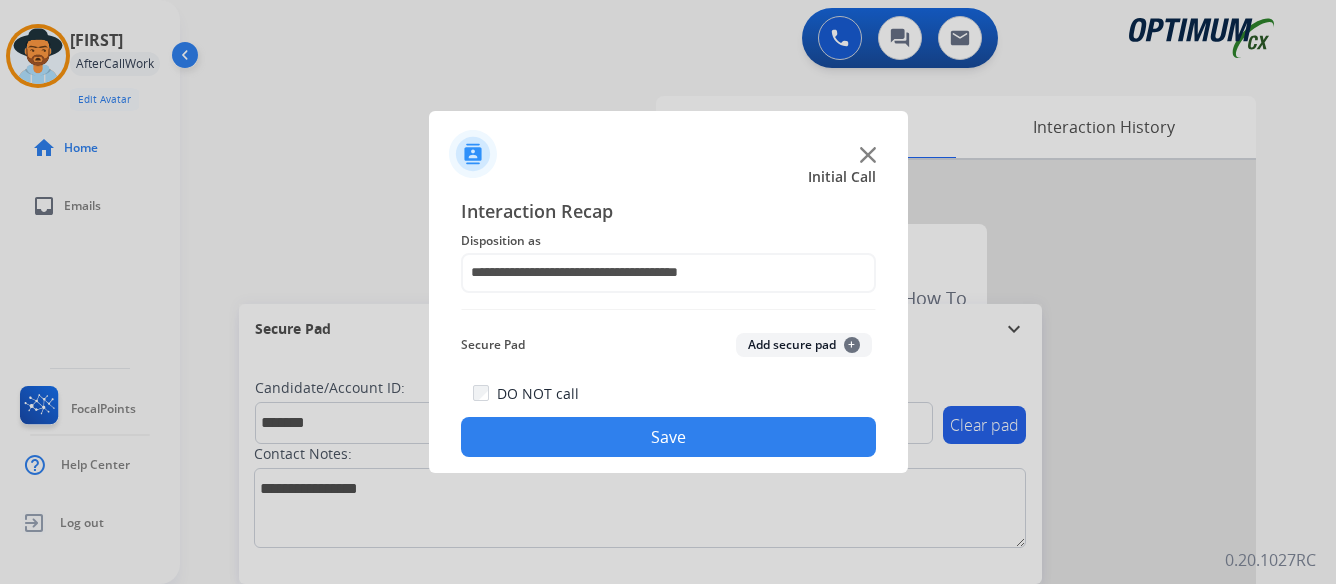 click on "Save" 